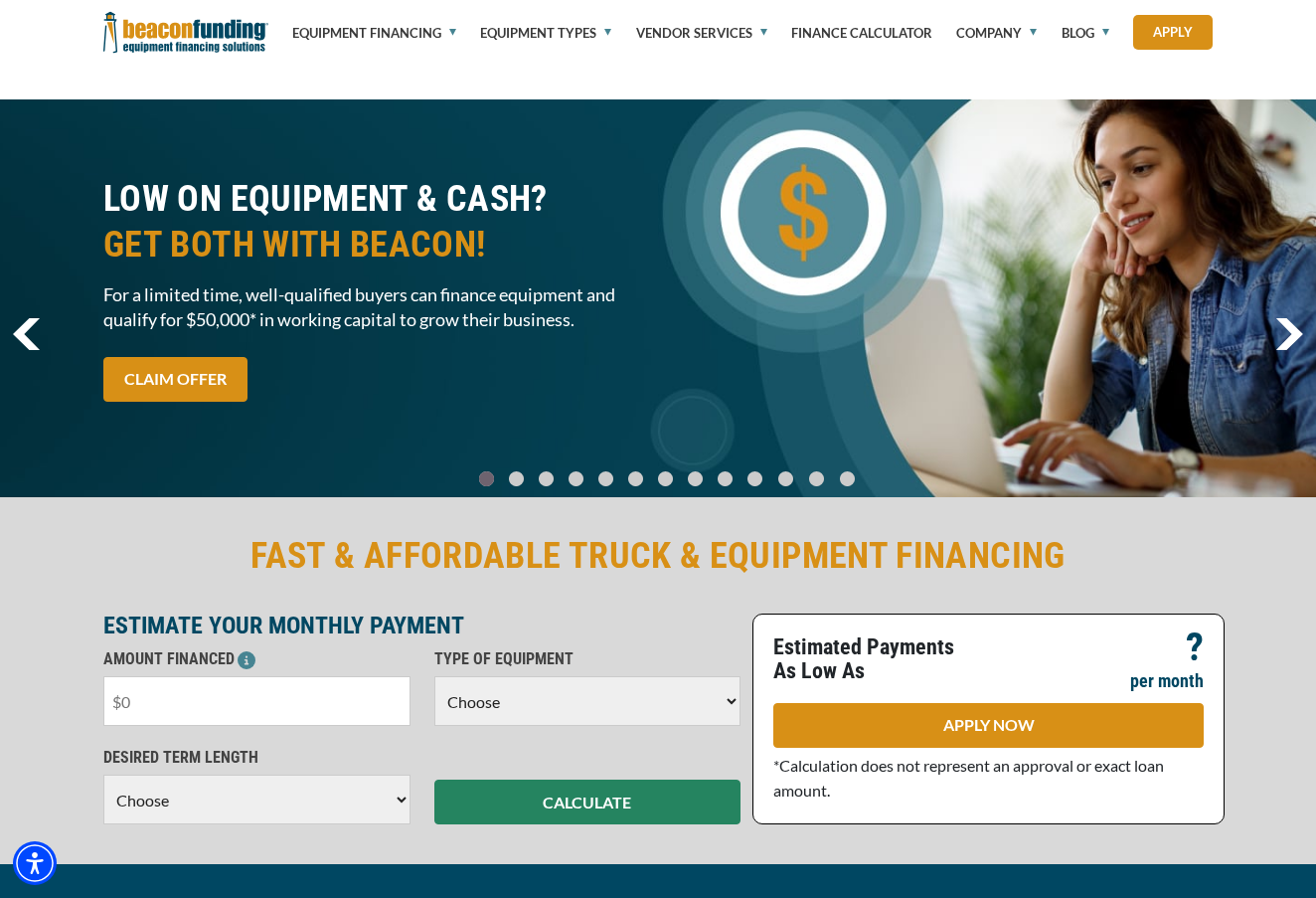 scroll, scrollTop: 185, scrollLeft: 0, axis: vertical 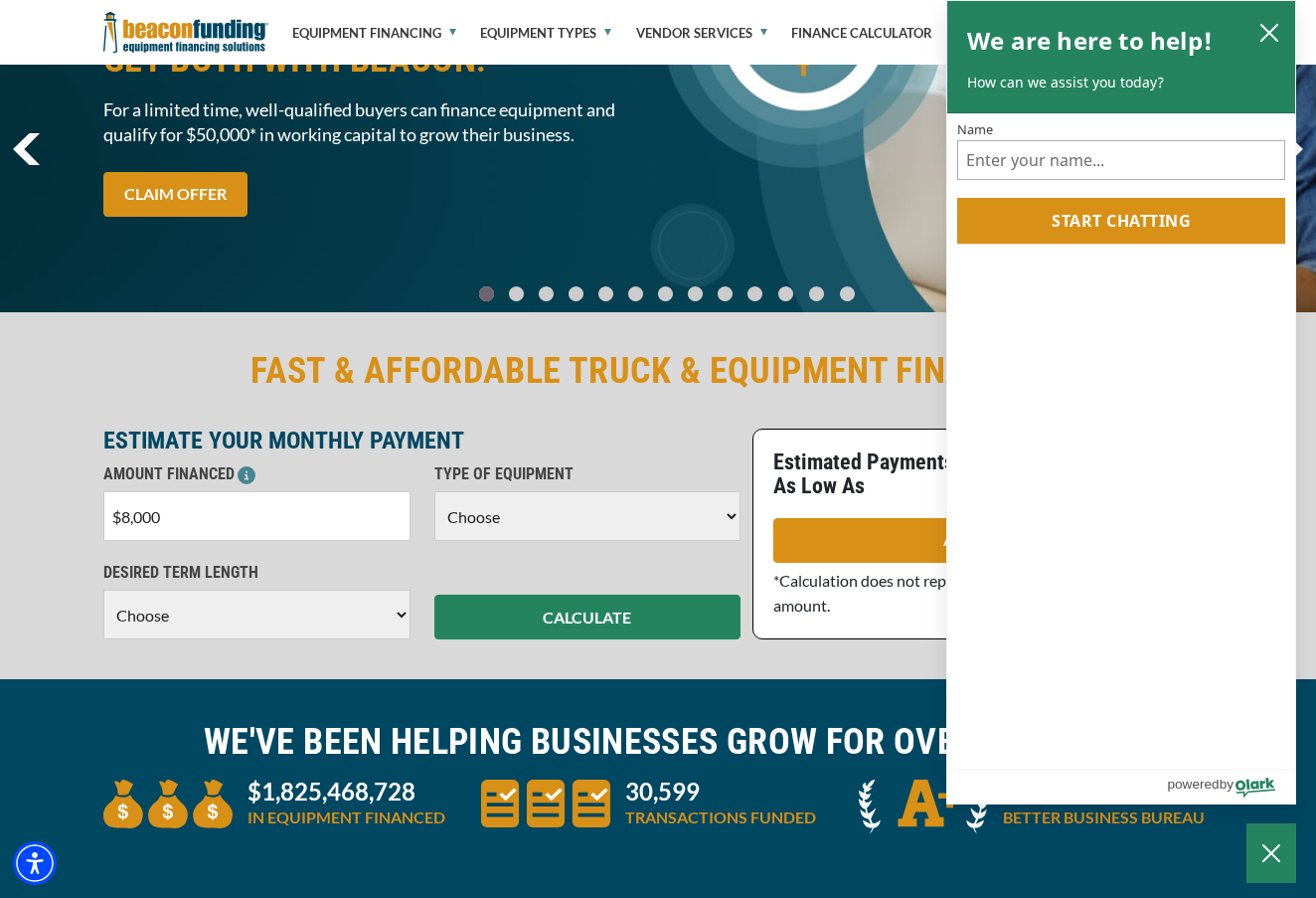 type on "$80,000" 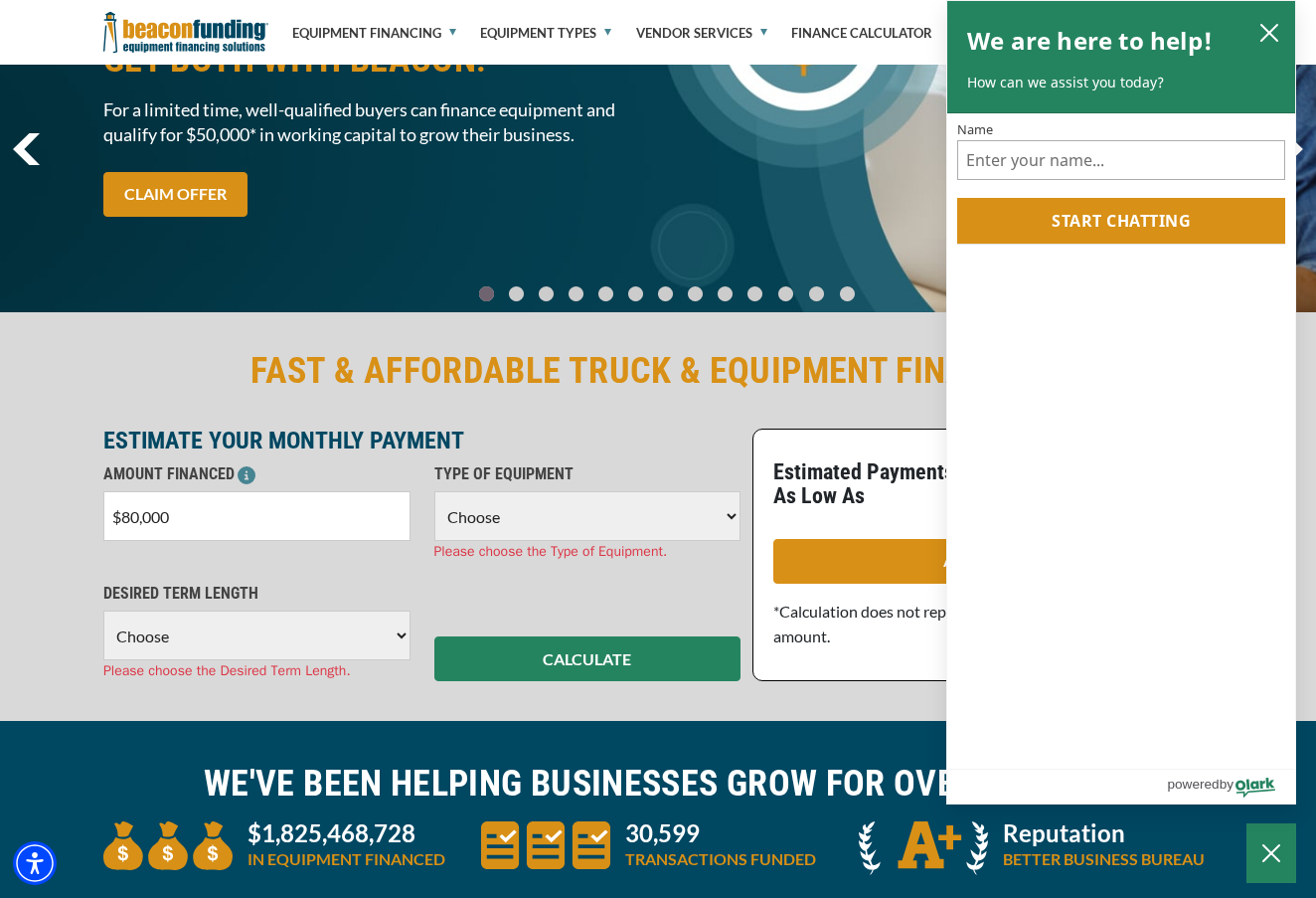 select on "5" 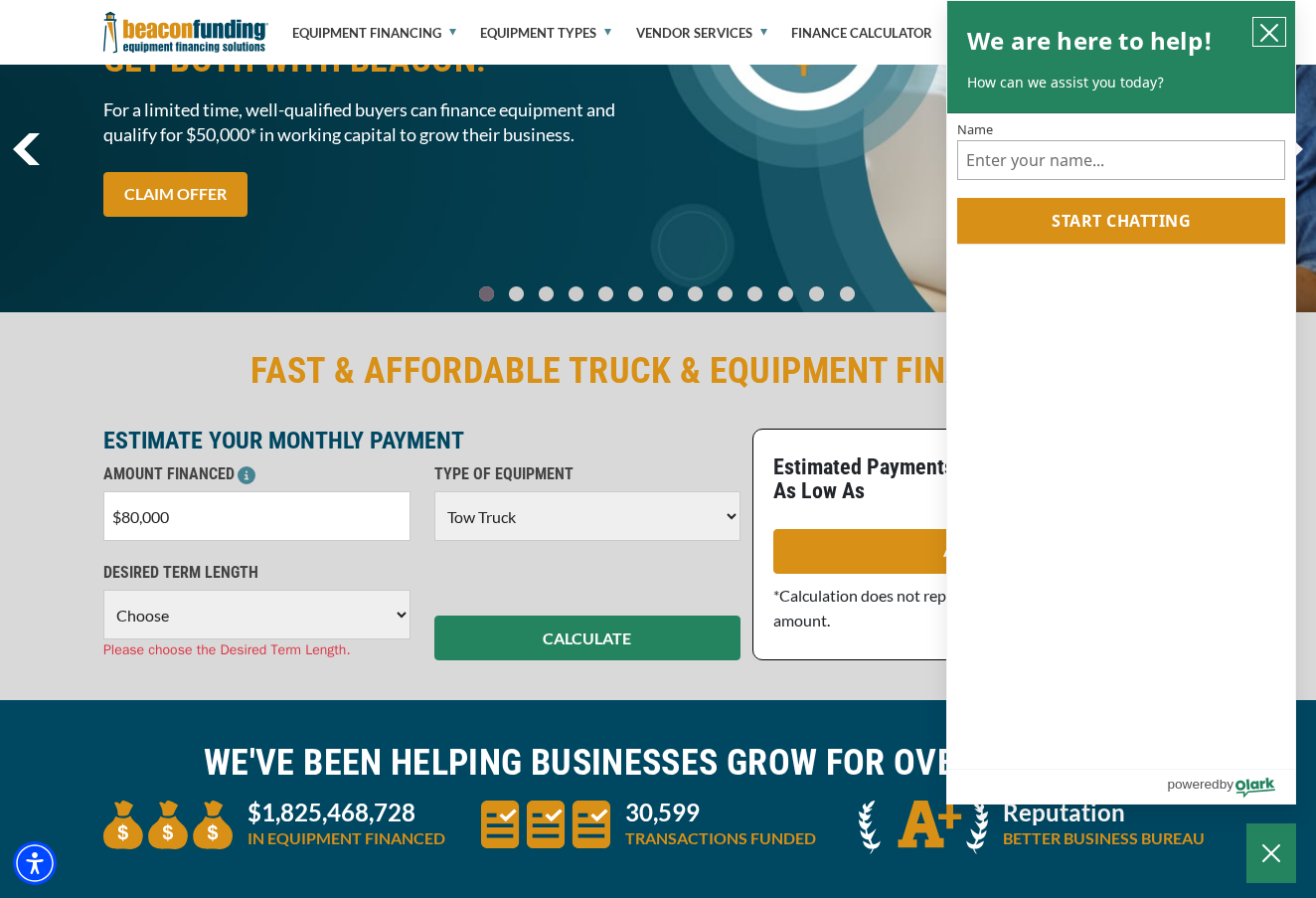 click 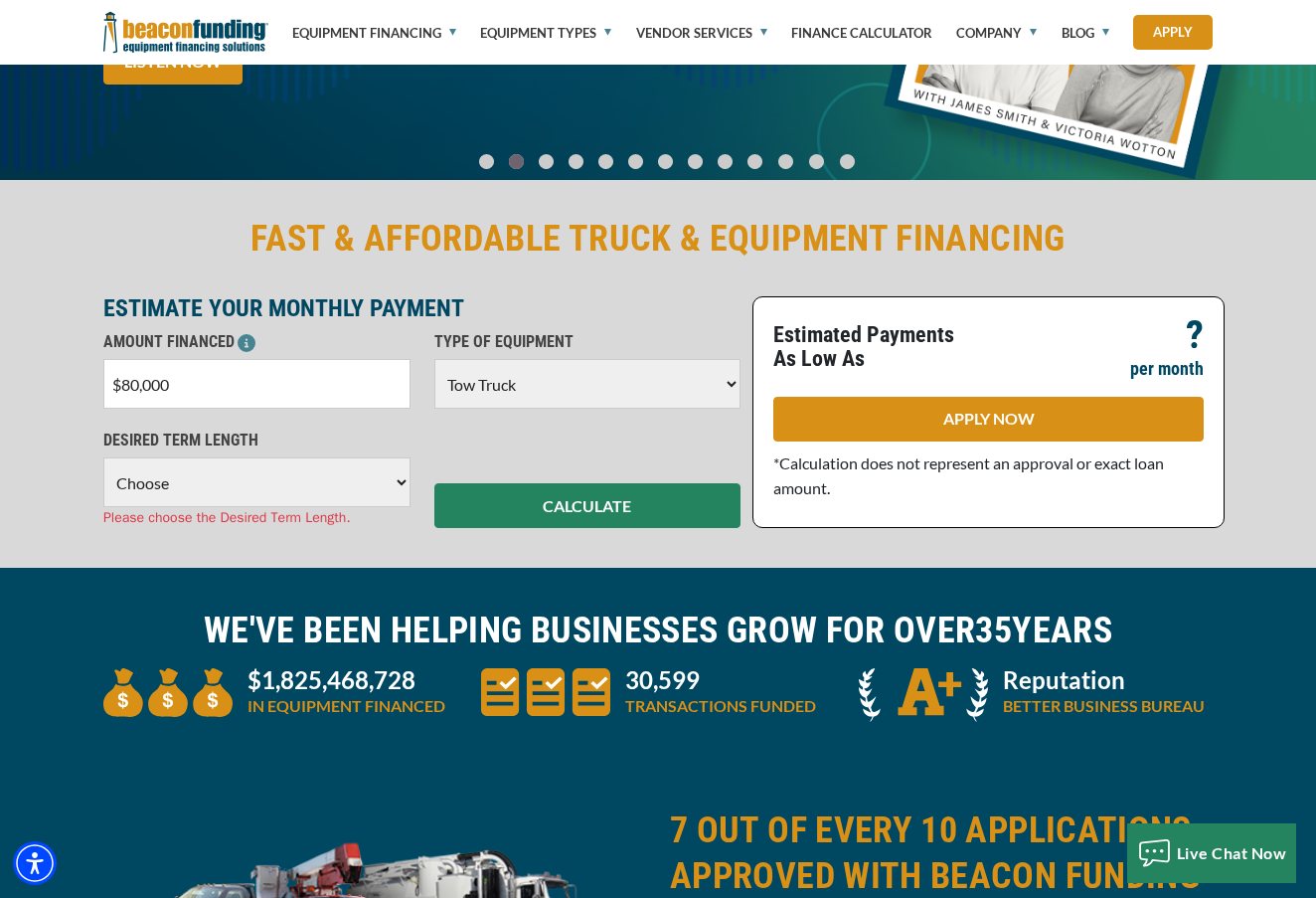 scroll, scrollTop: 323, scrollLeft: 0, axis: vertical 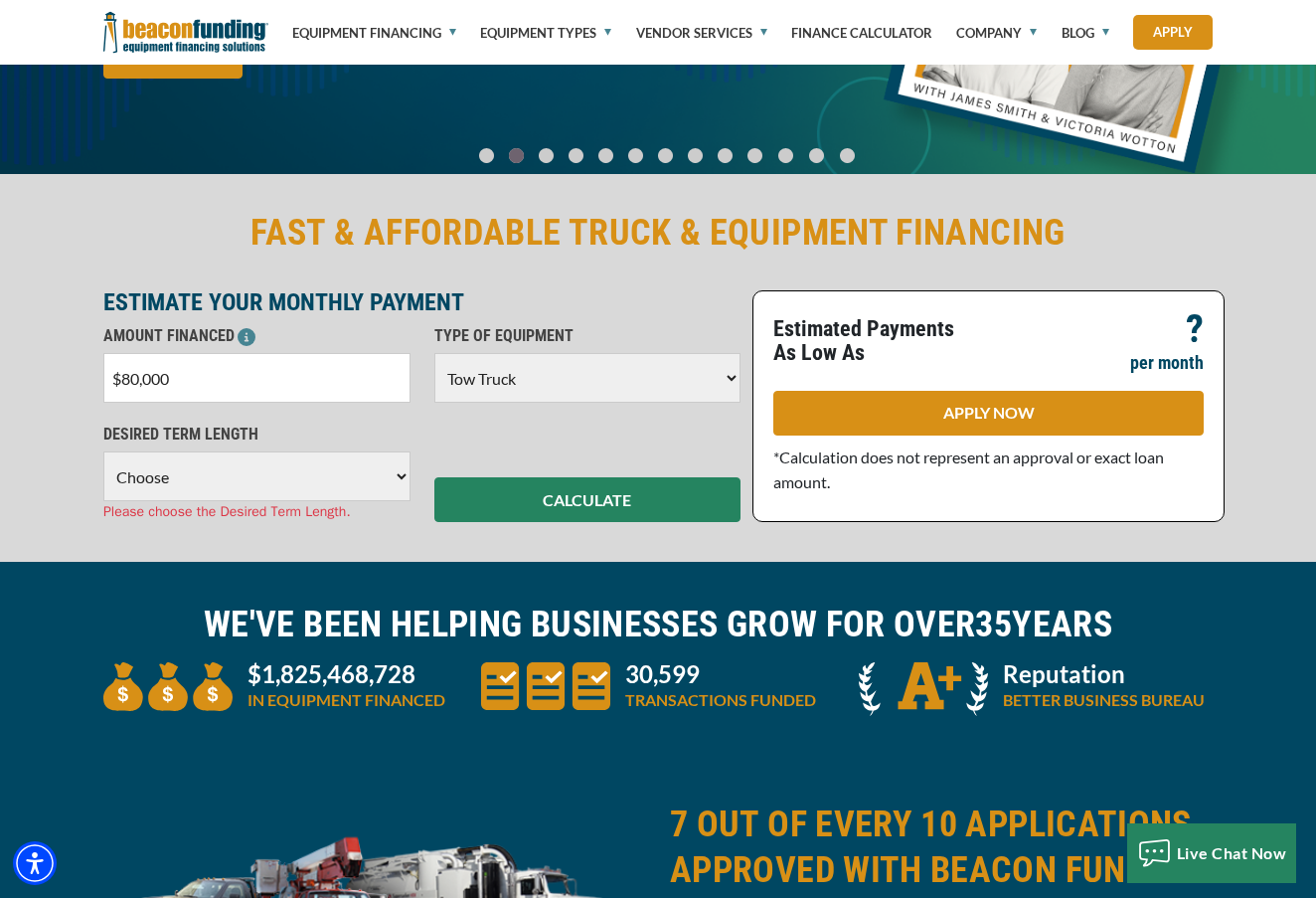select on "60" 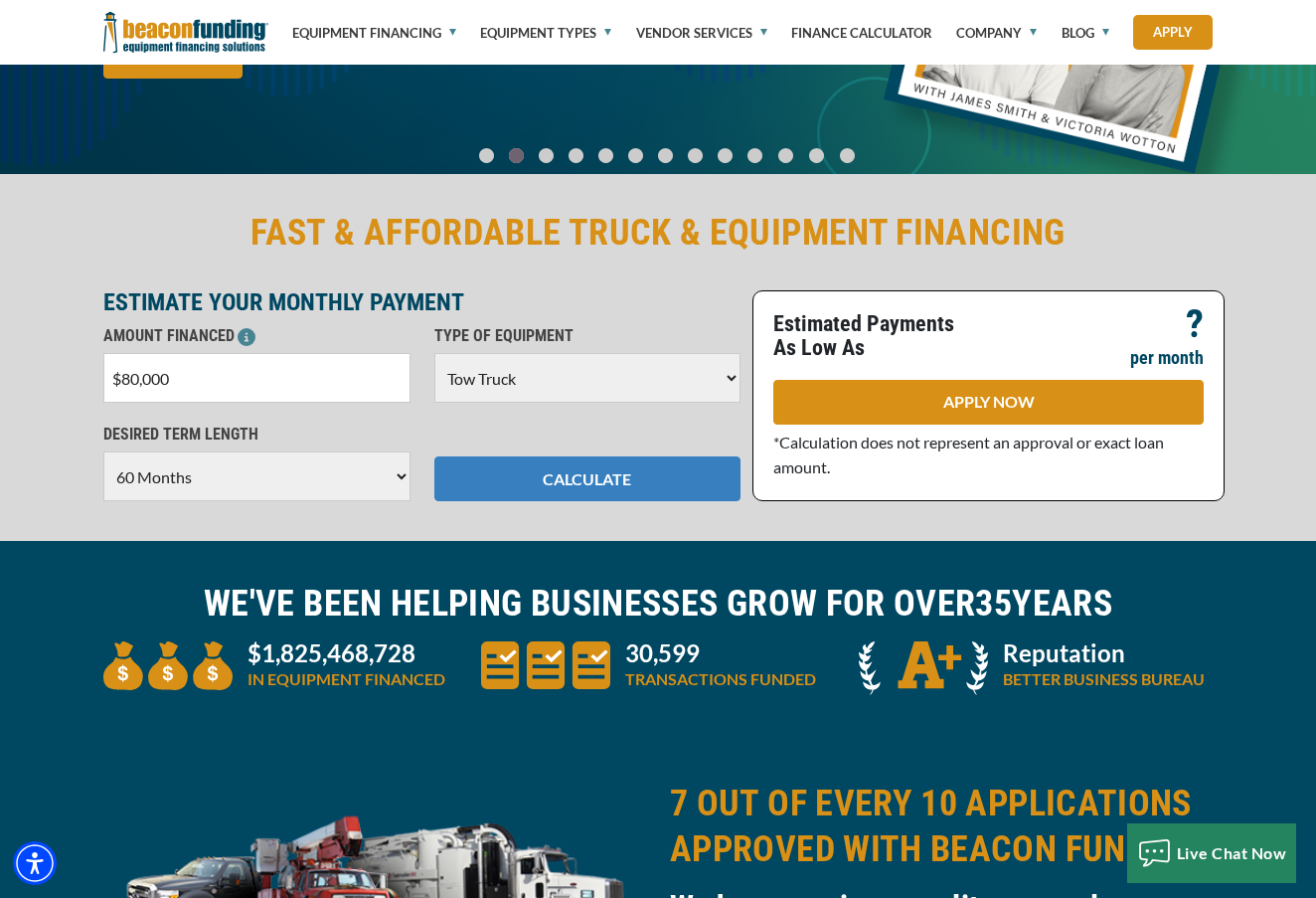 click on "CALCULATE" at bounding box center [587, 478] 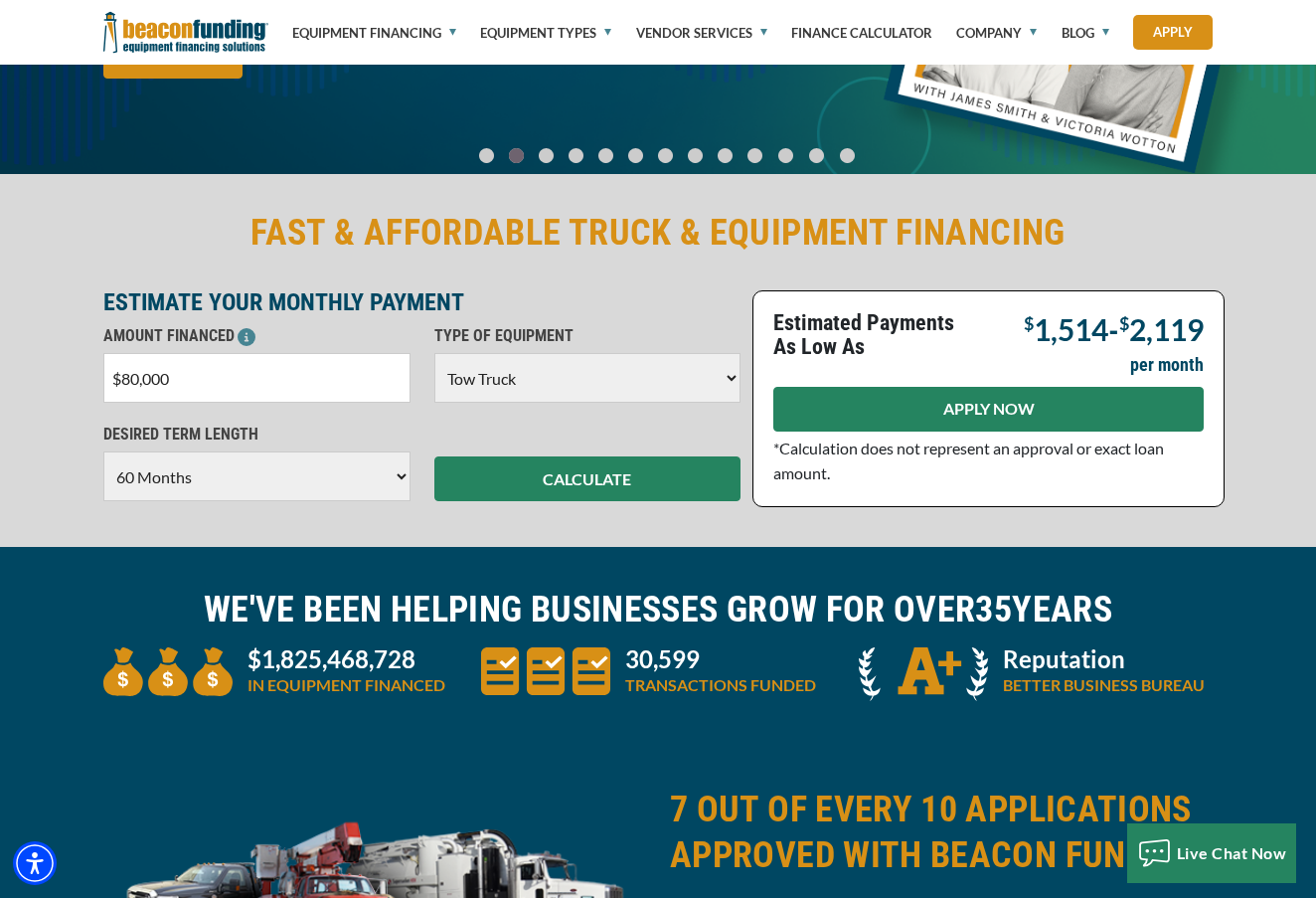 click on "APPLY NOW" at bounding box center [988, 409] 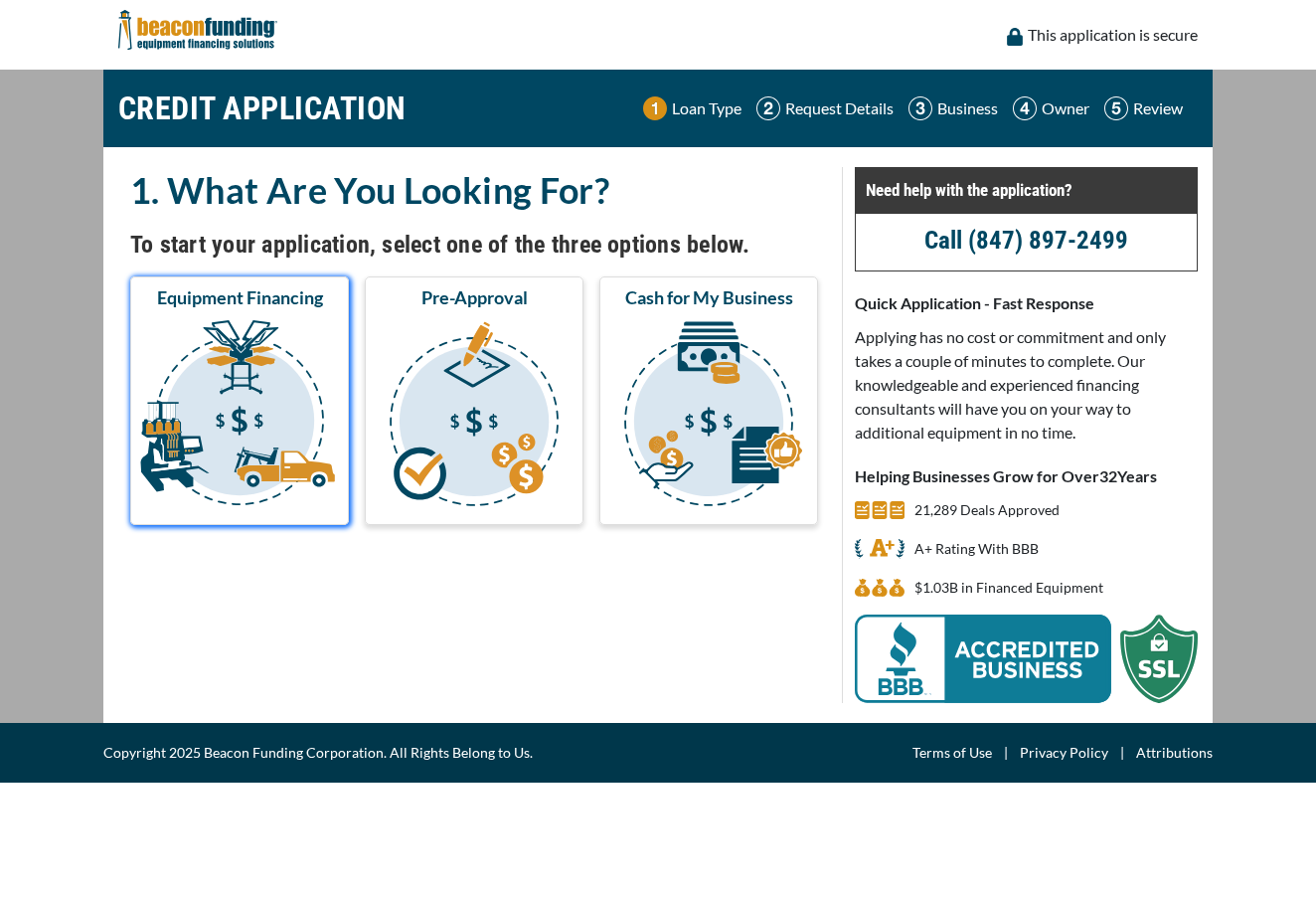 scroll, scrollTop: 0, scrollLeft: 0, axis: both 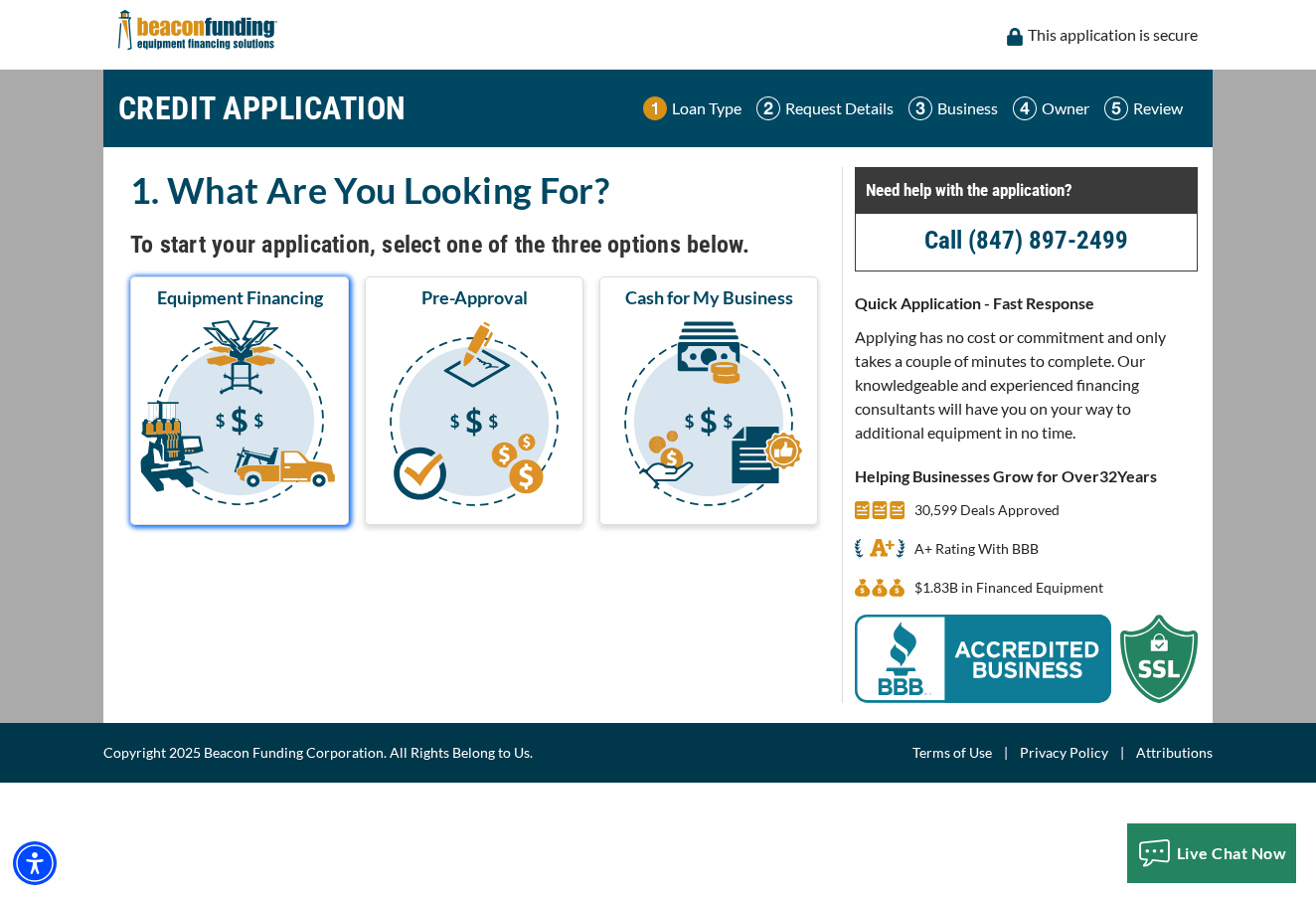 click at bounding box center (240, 417) 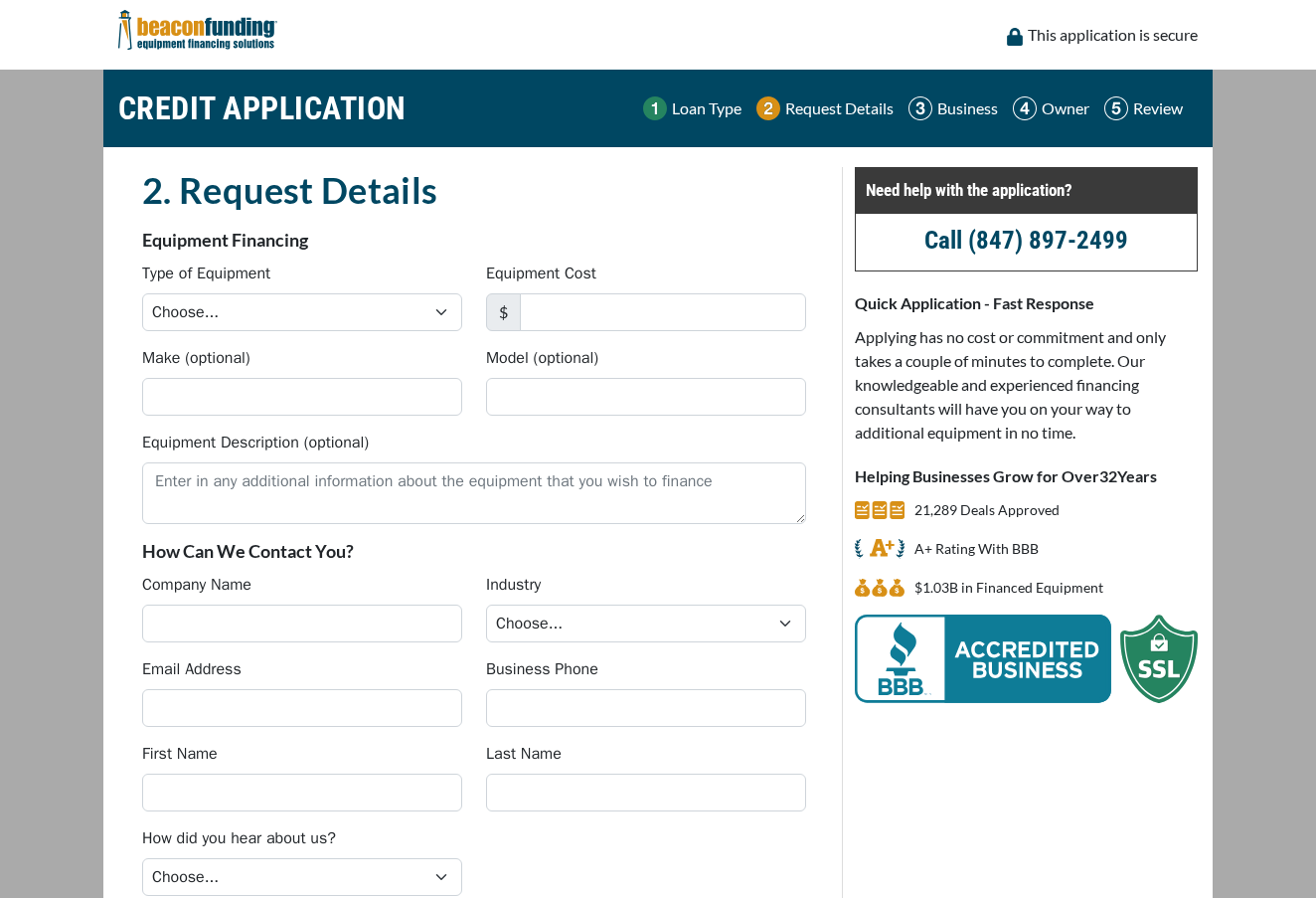 scroll, scrollTop: 0, scrollLeft: 0, axis: both 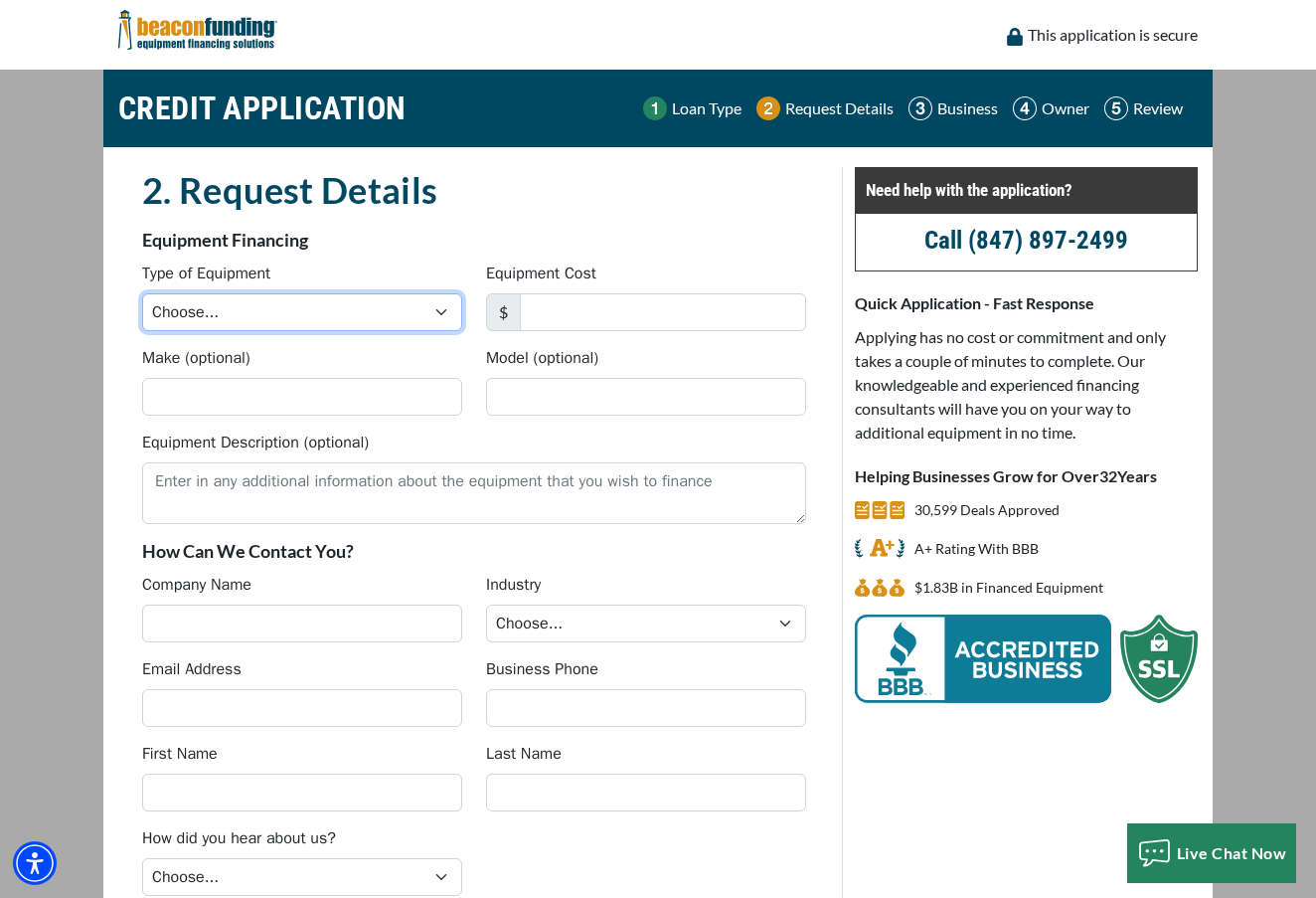select on "5" 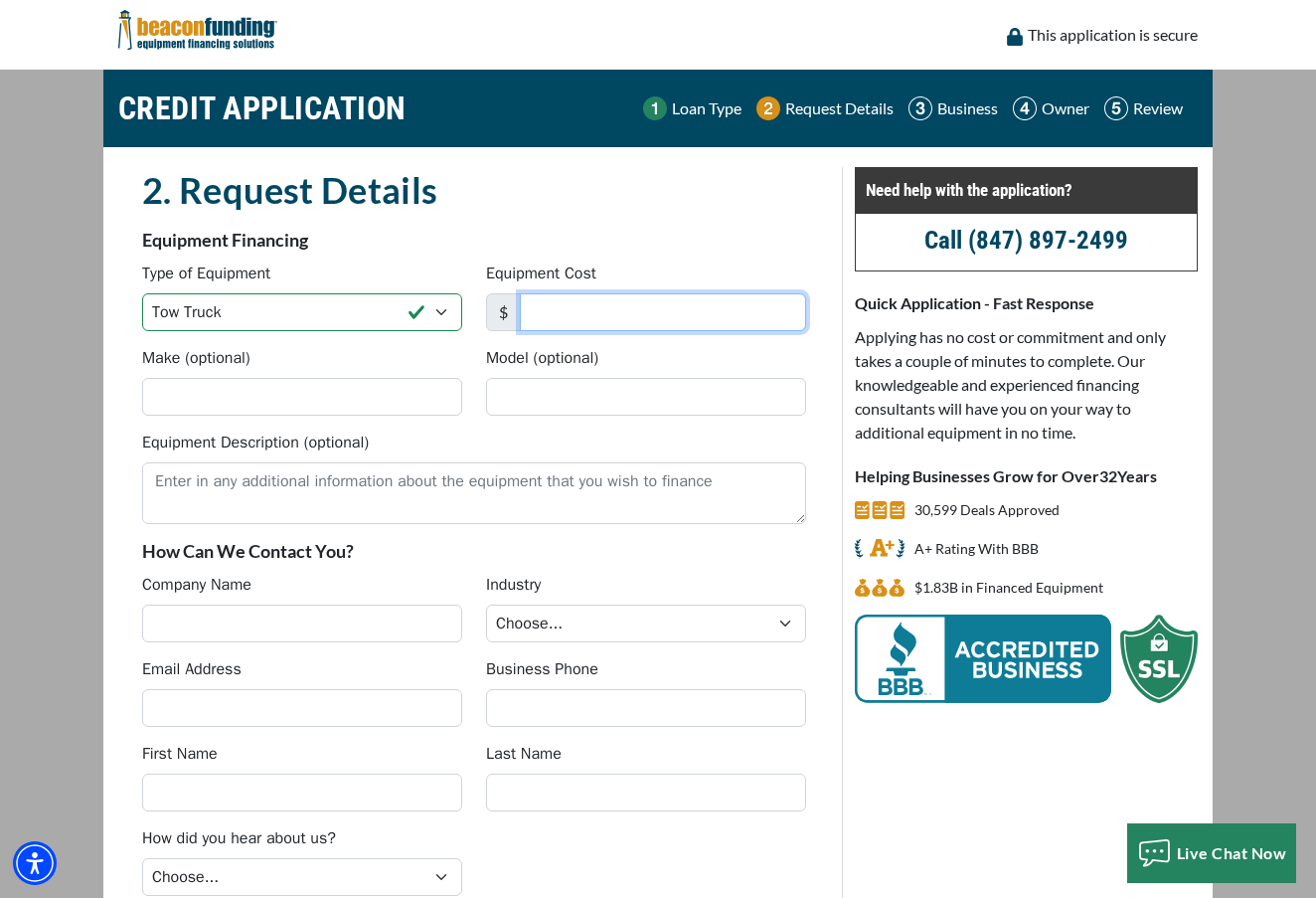 click on "Equipment Cost" at bounding box center [663, 312] 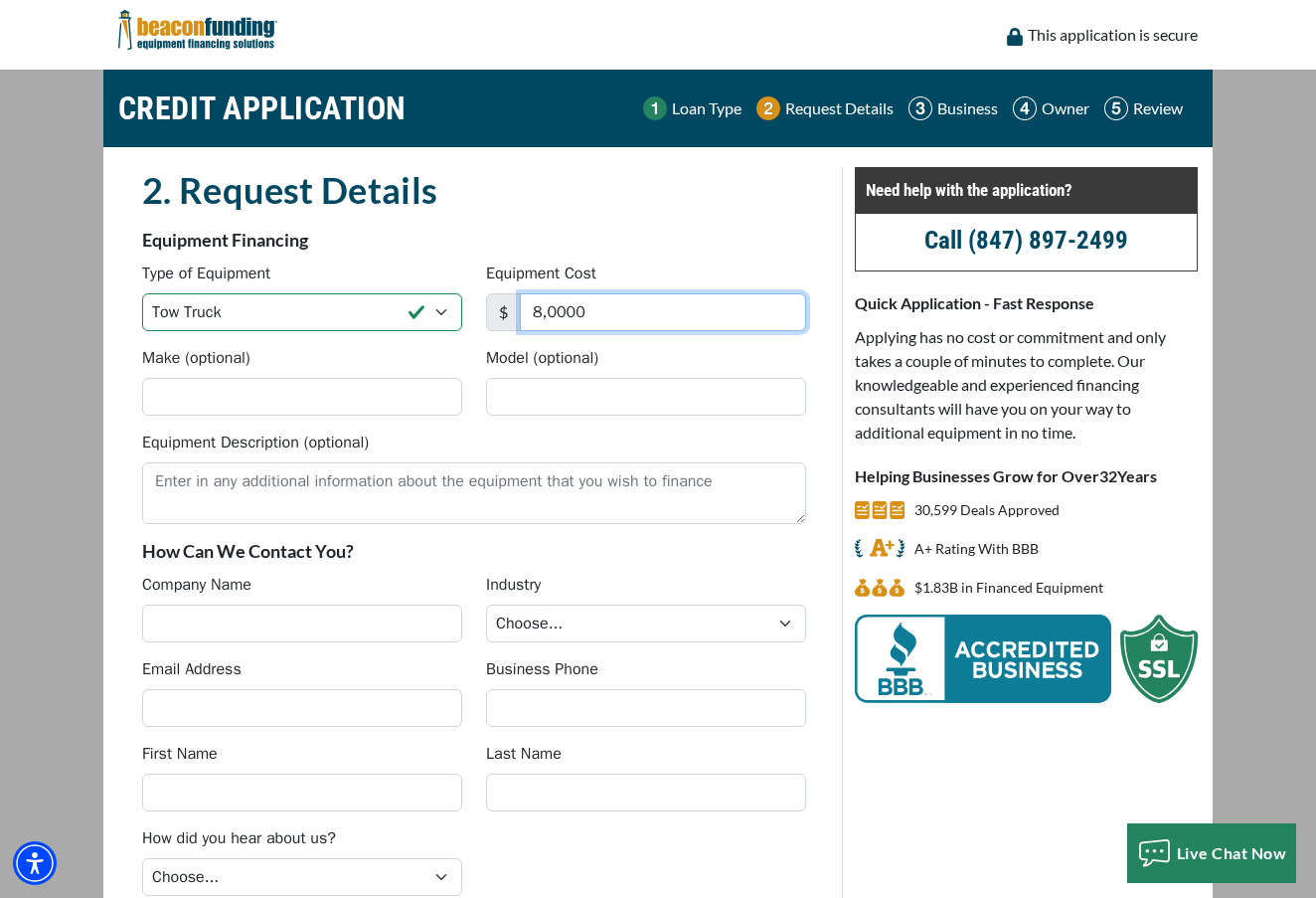 type on "80,000" 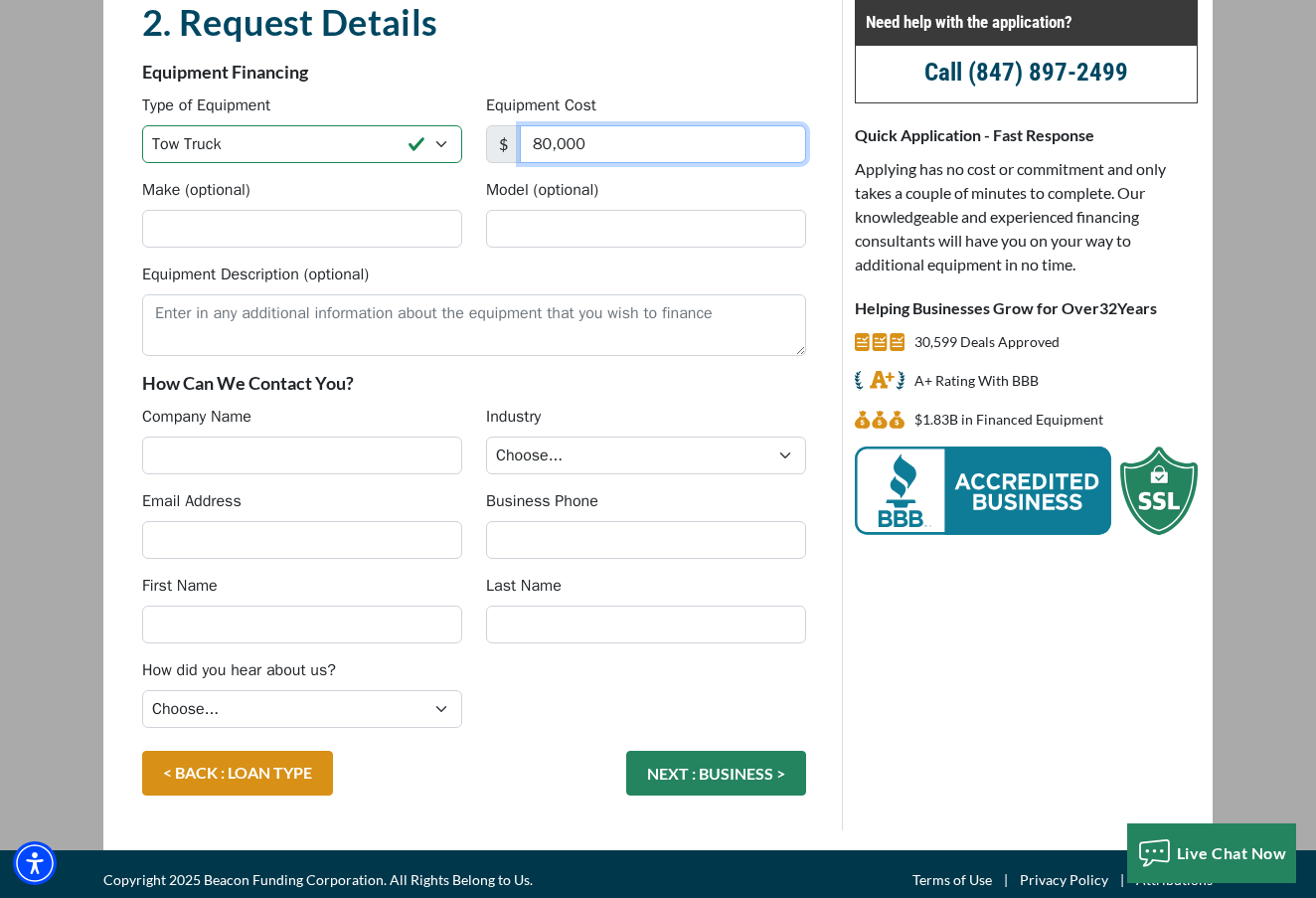 scroll, scrollTop: 171, scrollLeft: 0, axis: vertical 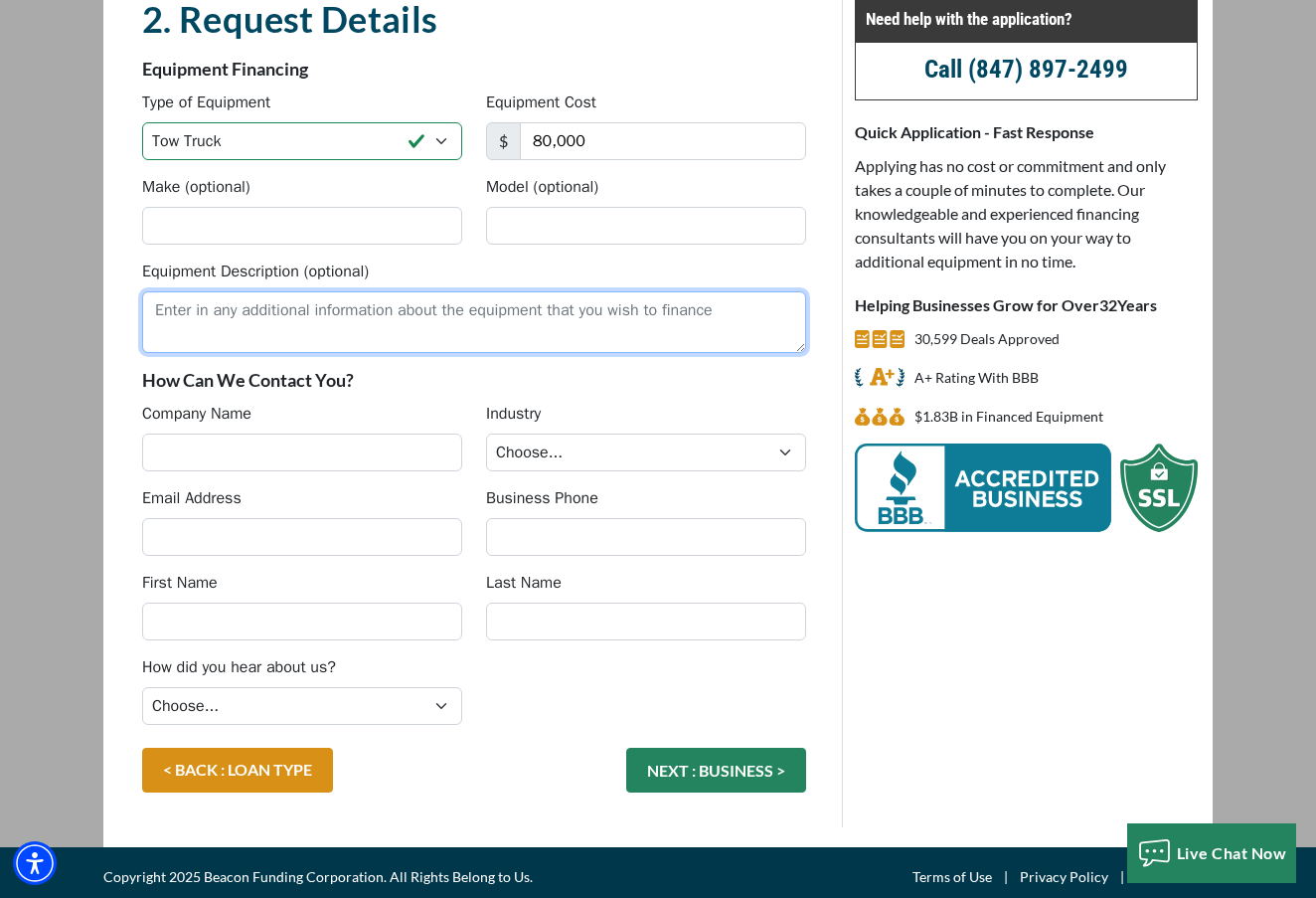 click on "Equipment Description (optional)" at bounding box center (474, 322) 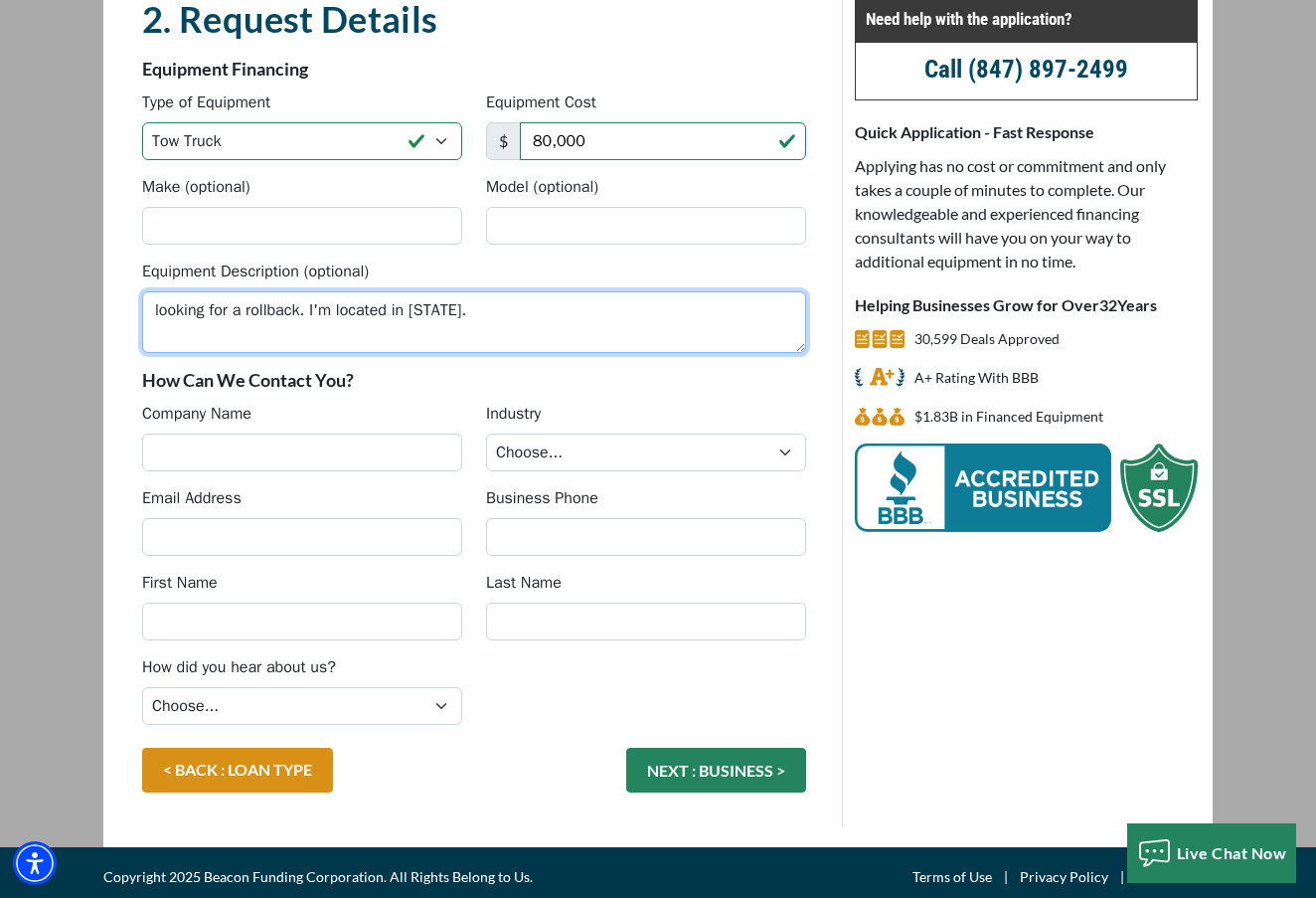 click on "looking for a rollback. I'm located in NC." at bounding box center (474, 322) 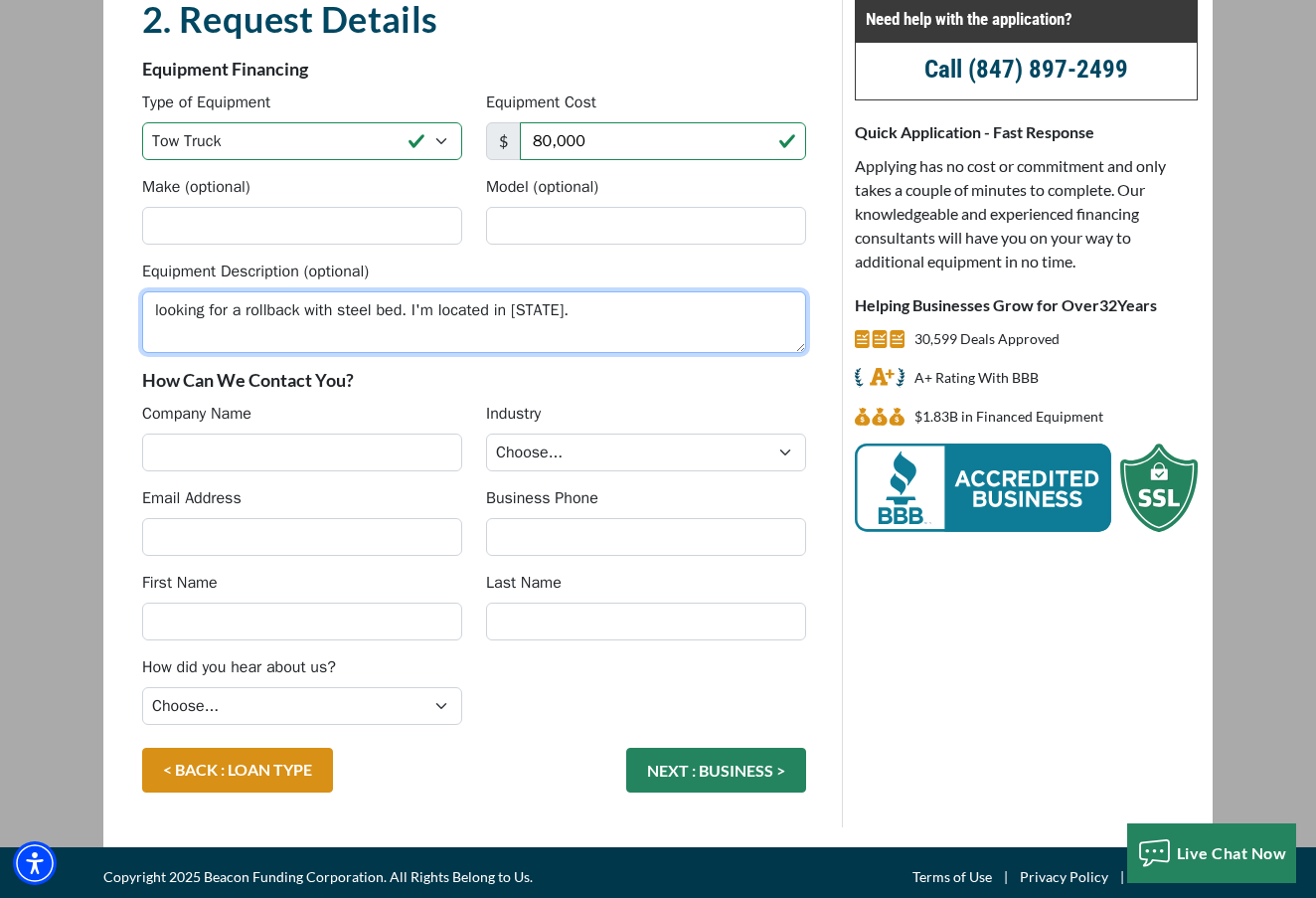 click on "looking for a rollback with steel bed. I'm located in NC." at bounding box center (474, 322) 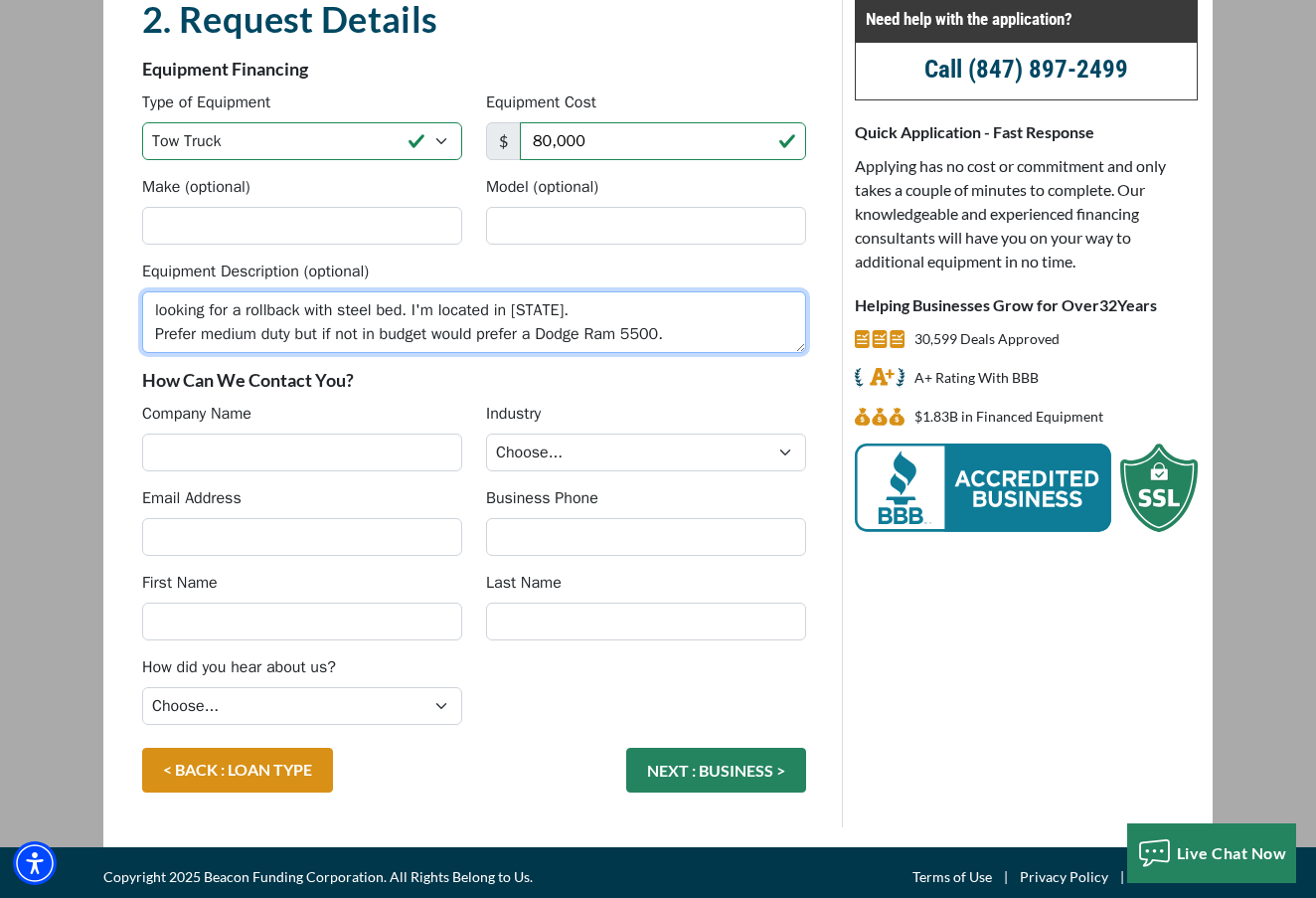 type on "looking for a rollback with steel bed. I'm located in NC.
Prefer medium duty but if not in budget would prefer a Dodge Ram 5500." 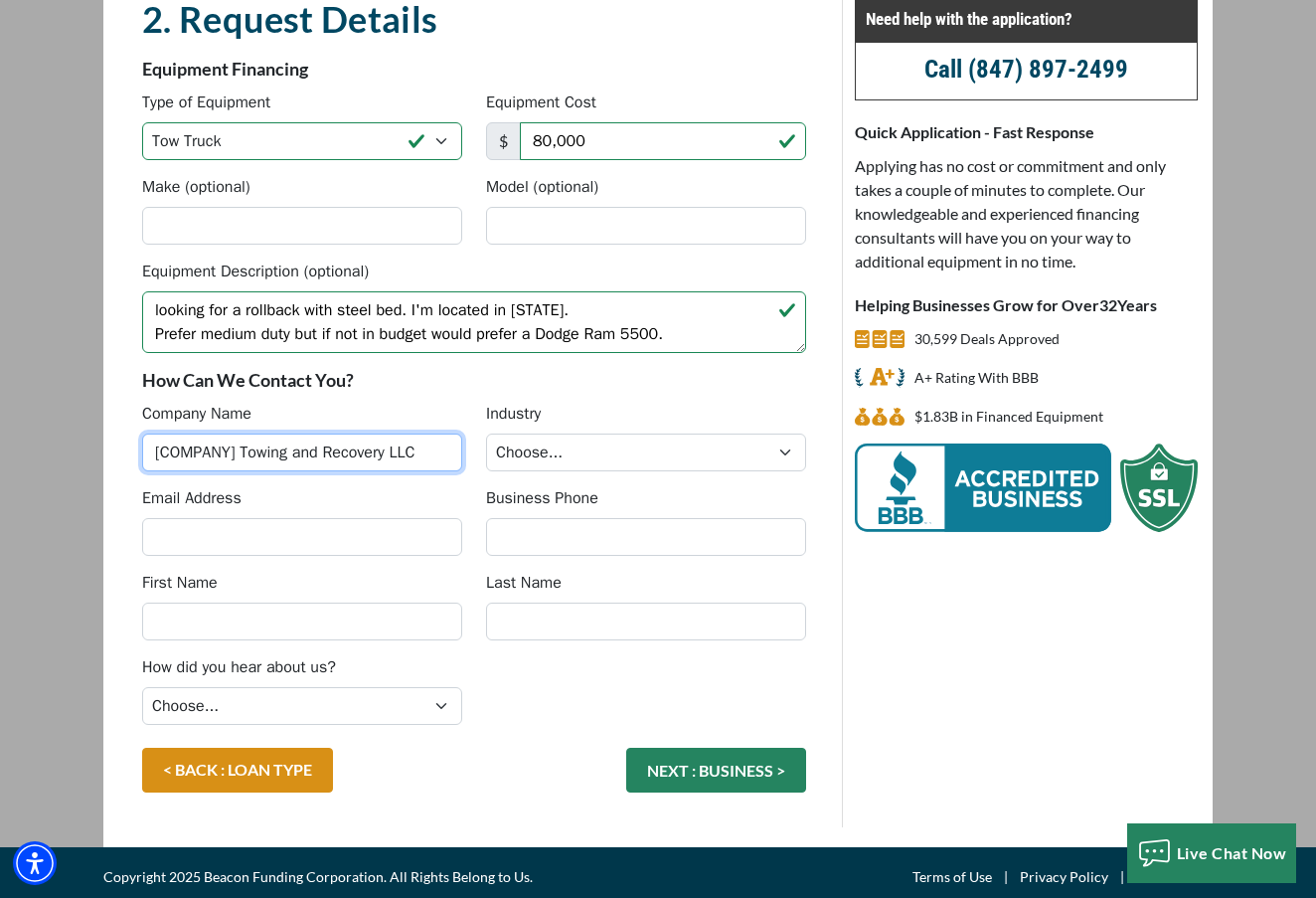type on "Arski Towing and Recovery LLC" 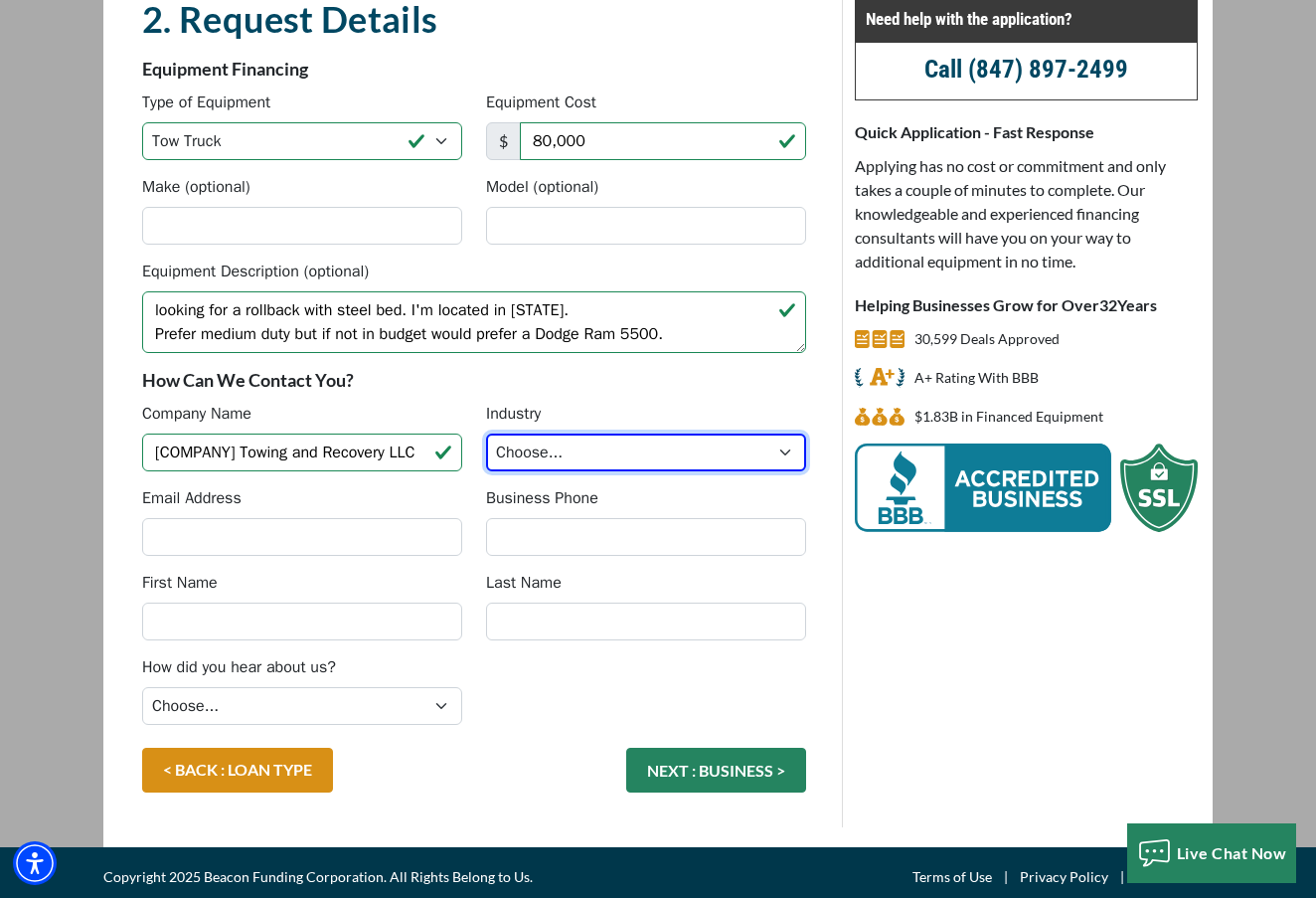 select on "1" 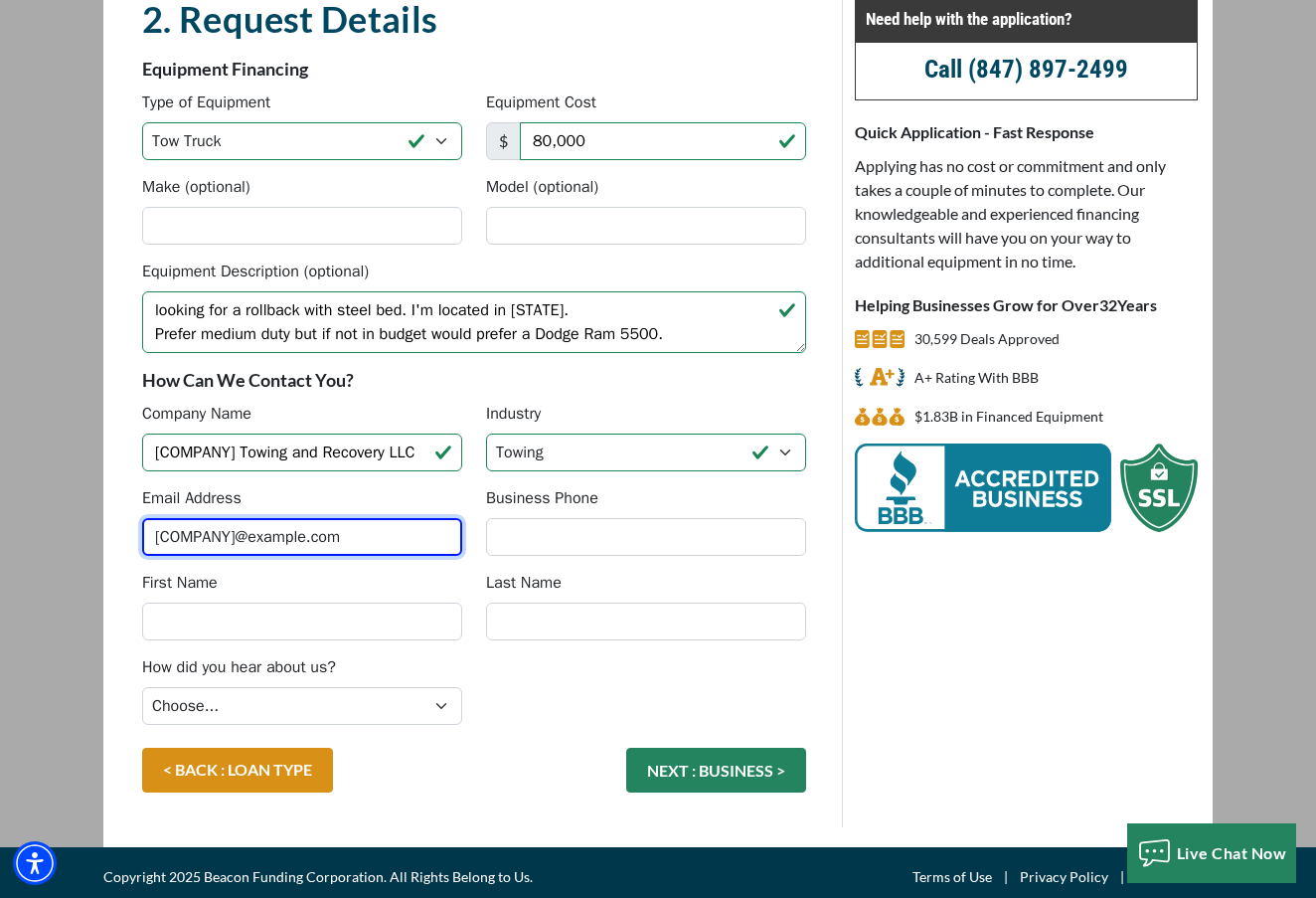 type on "arskitowingandrecovery@gmail.com" 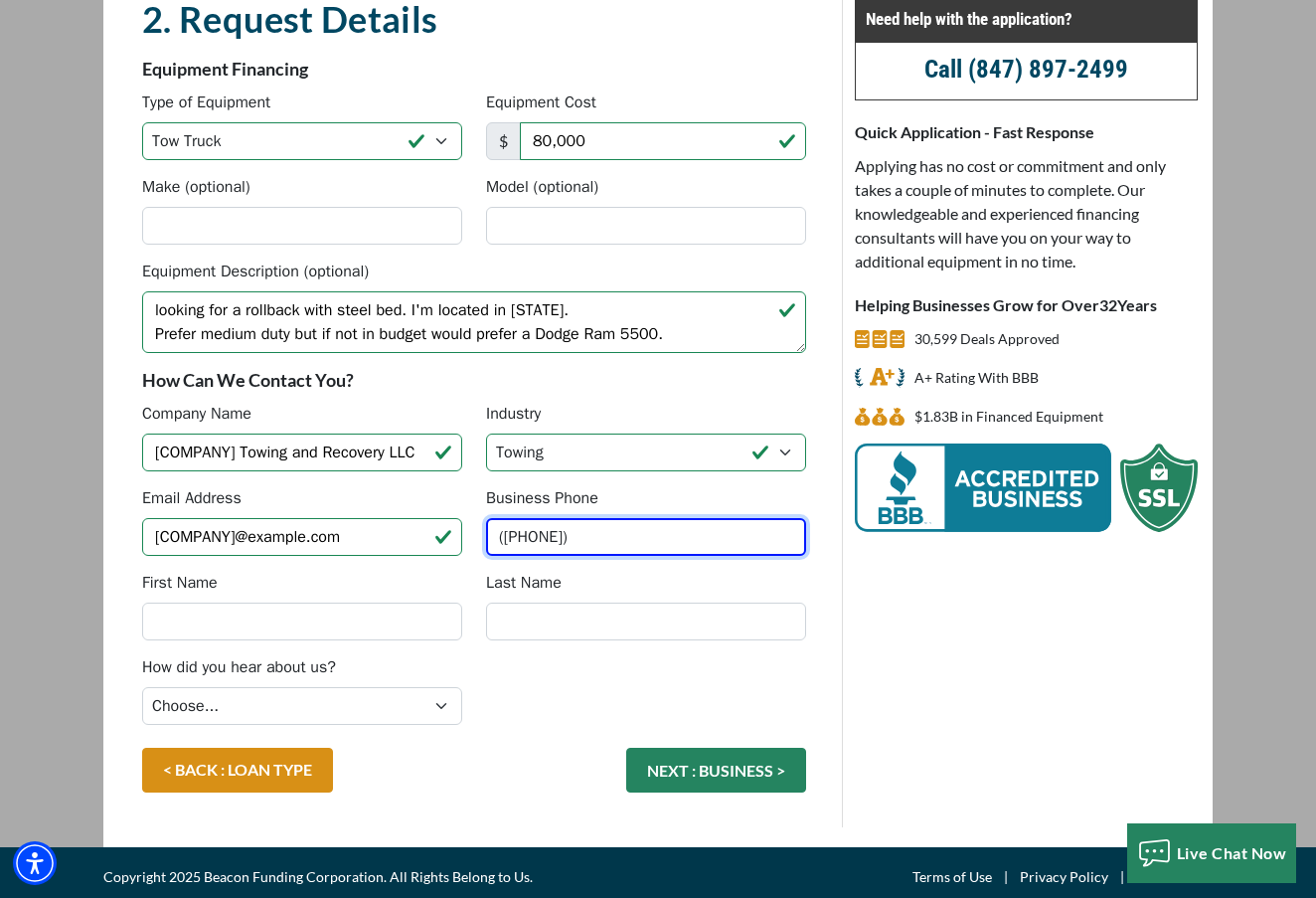 type on "(336) 884-5450" 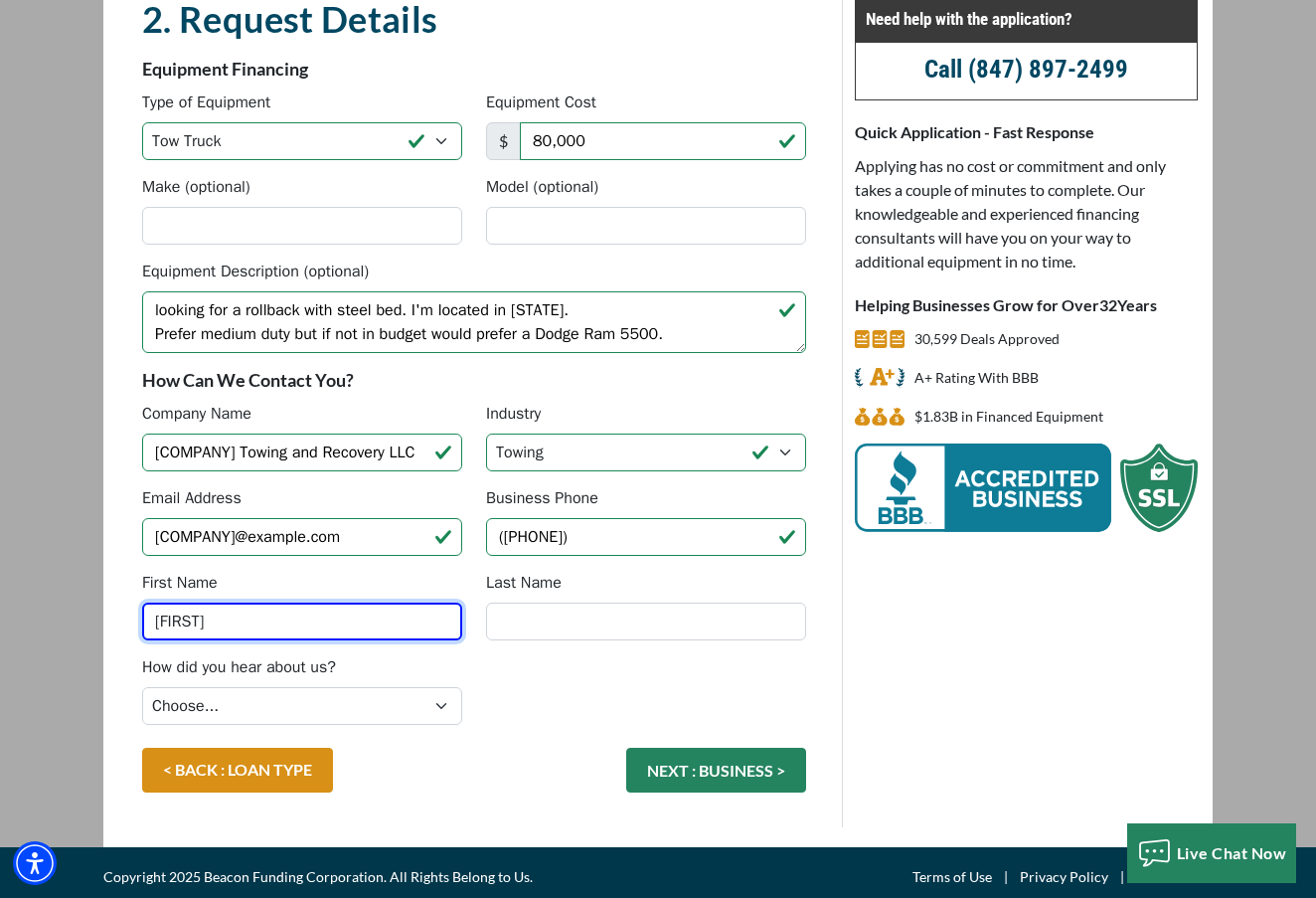 type on "Tiffany" 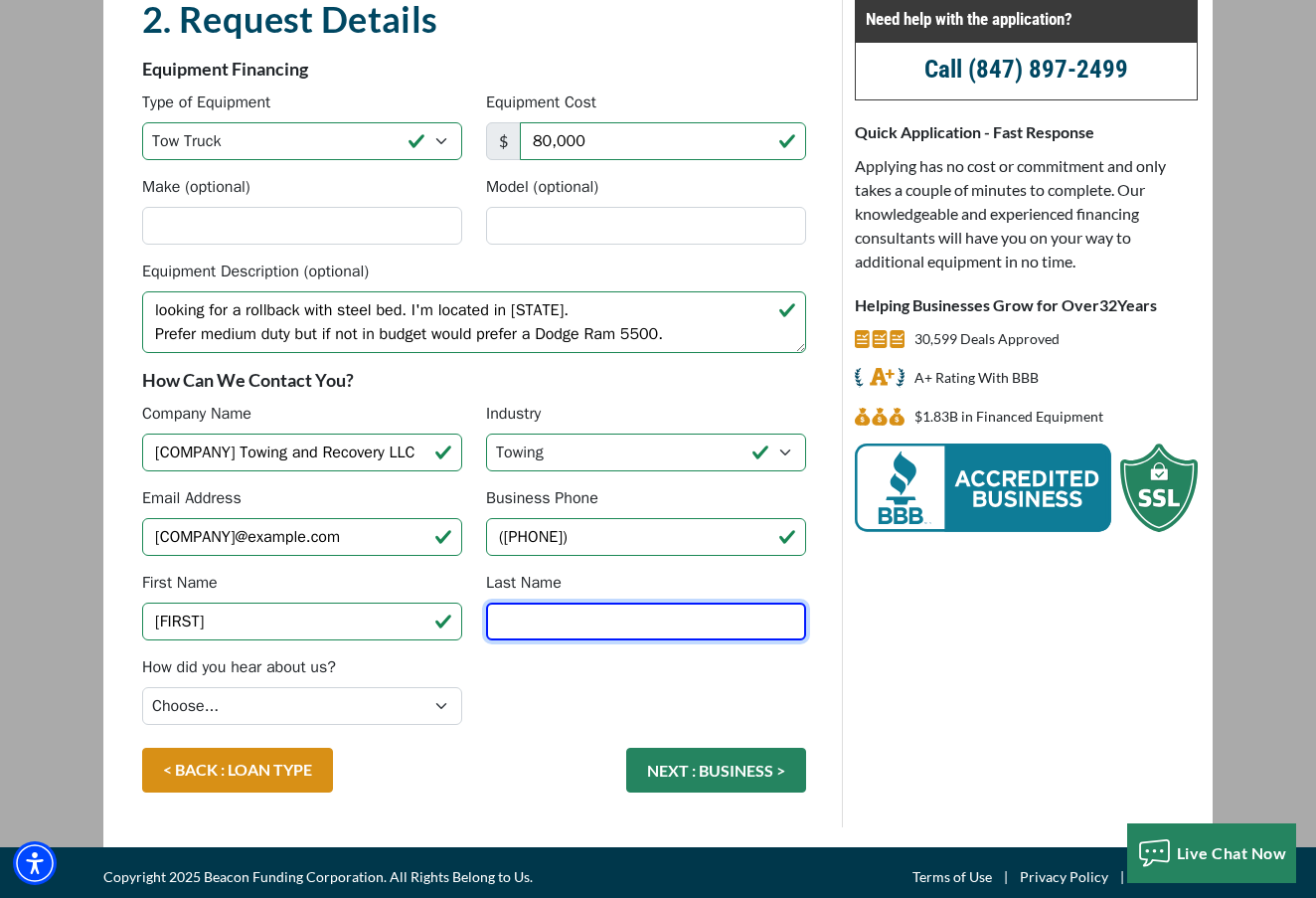 type on "h" 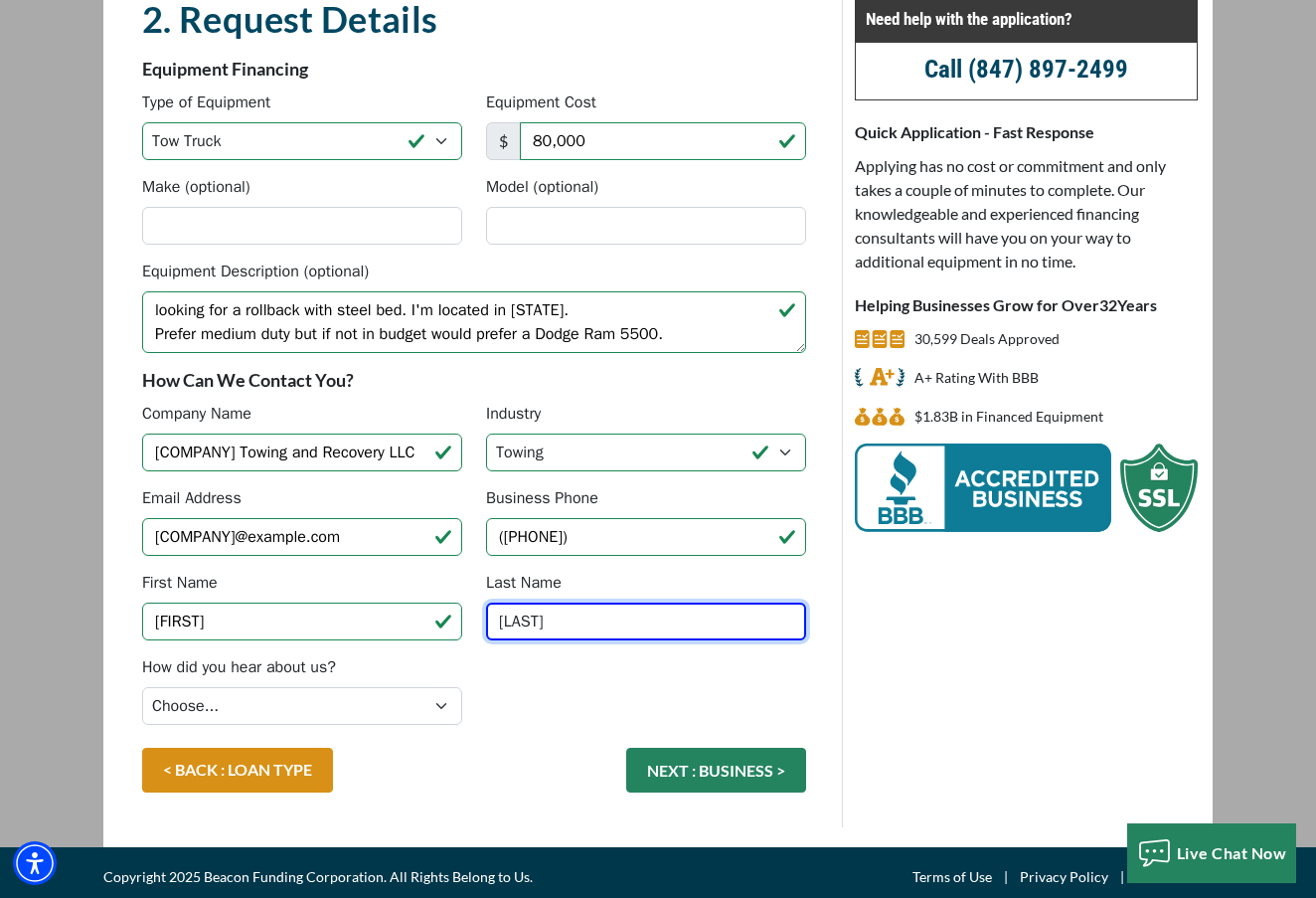 type on "Hughart" 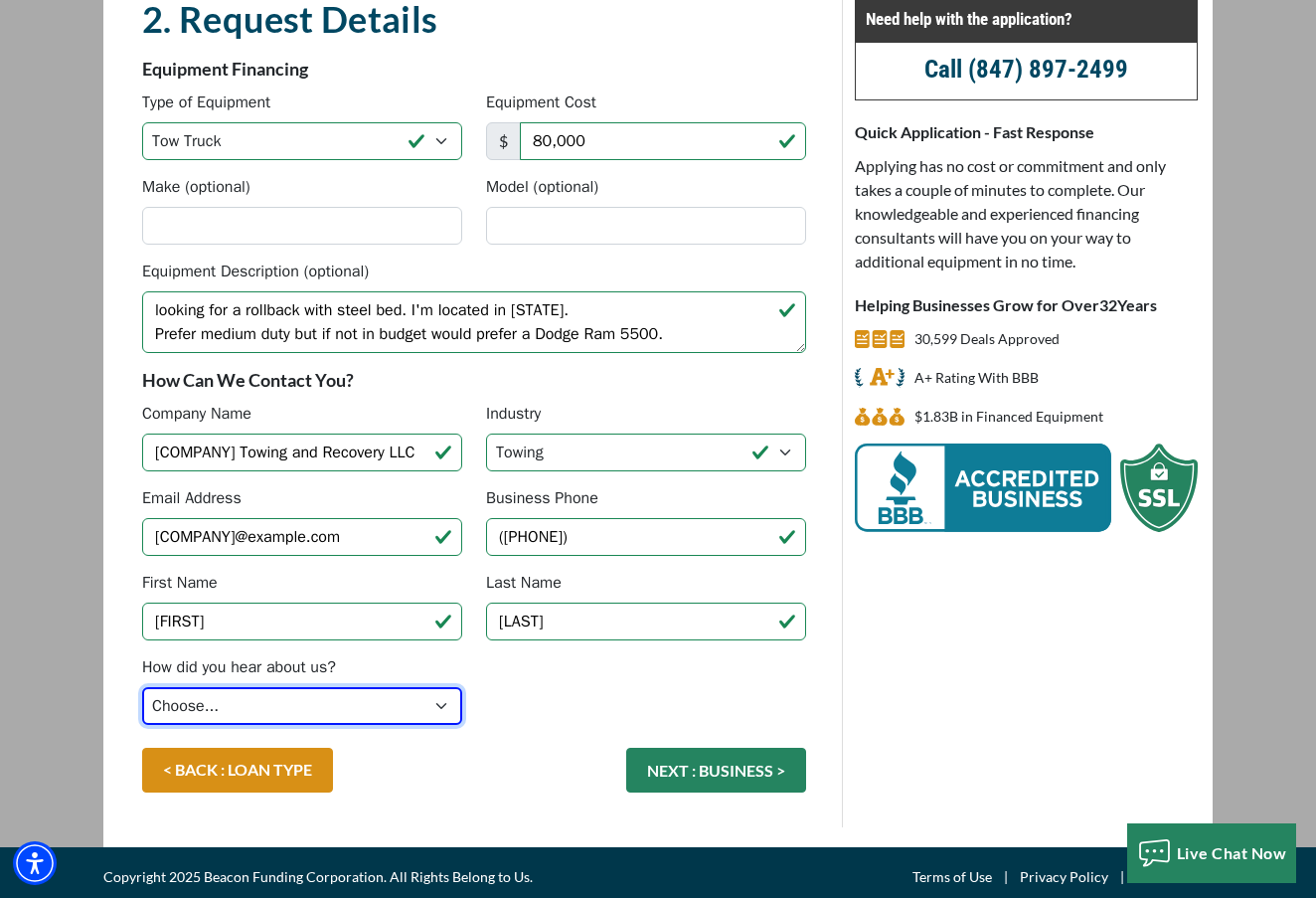 select on "5" 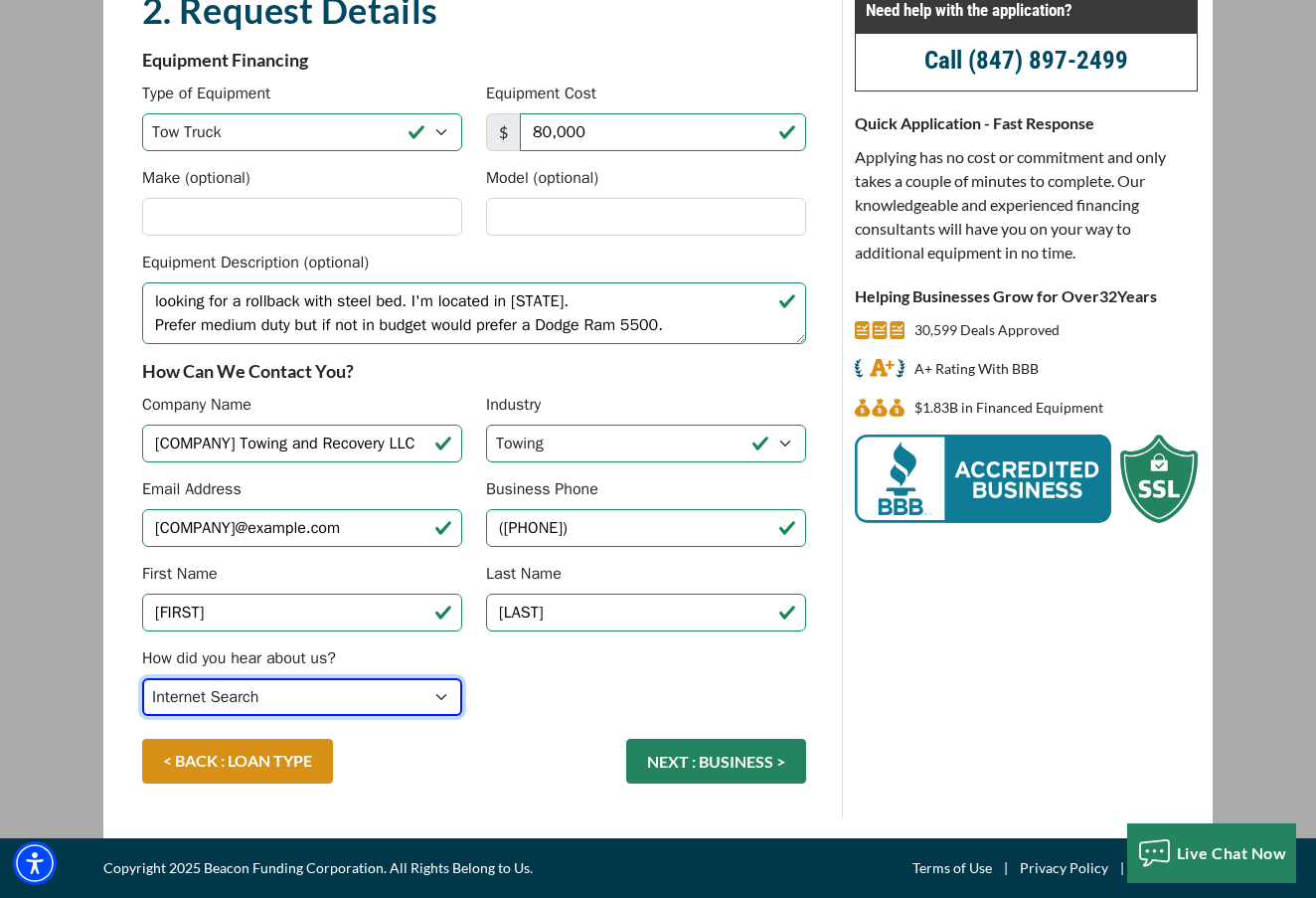 scroll, scrollTop: 180, scrollLeft: 0, axis: vertical 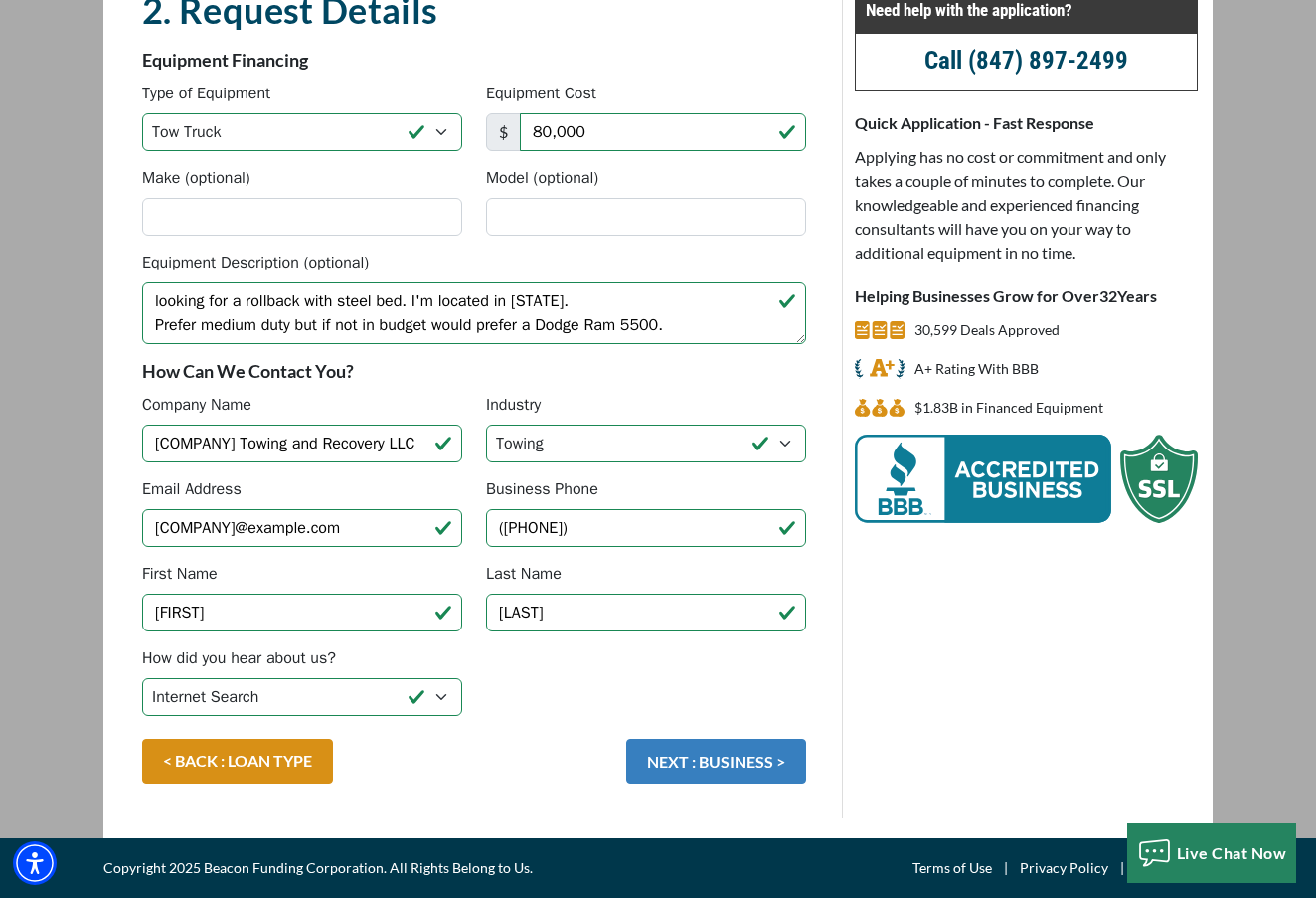 click on "NEXT : BUSINESS >" at bounding box center (716, 761) 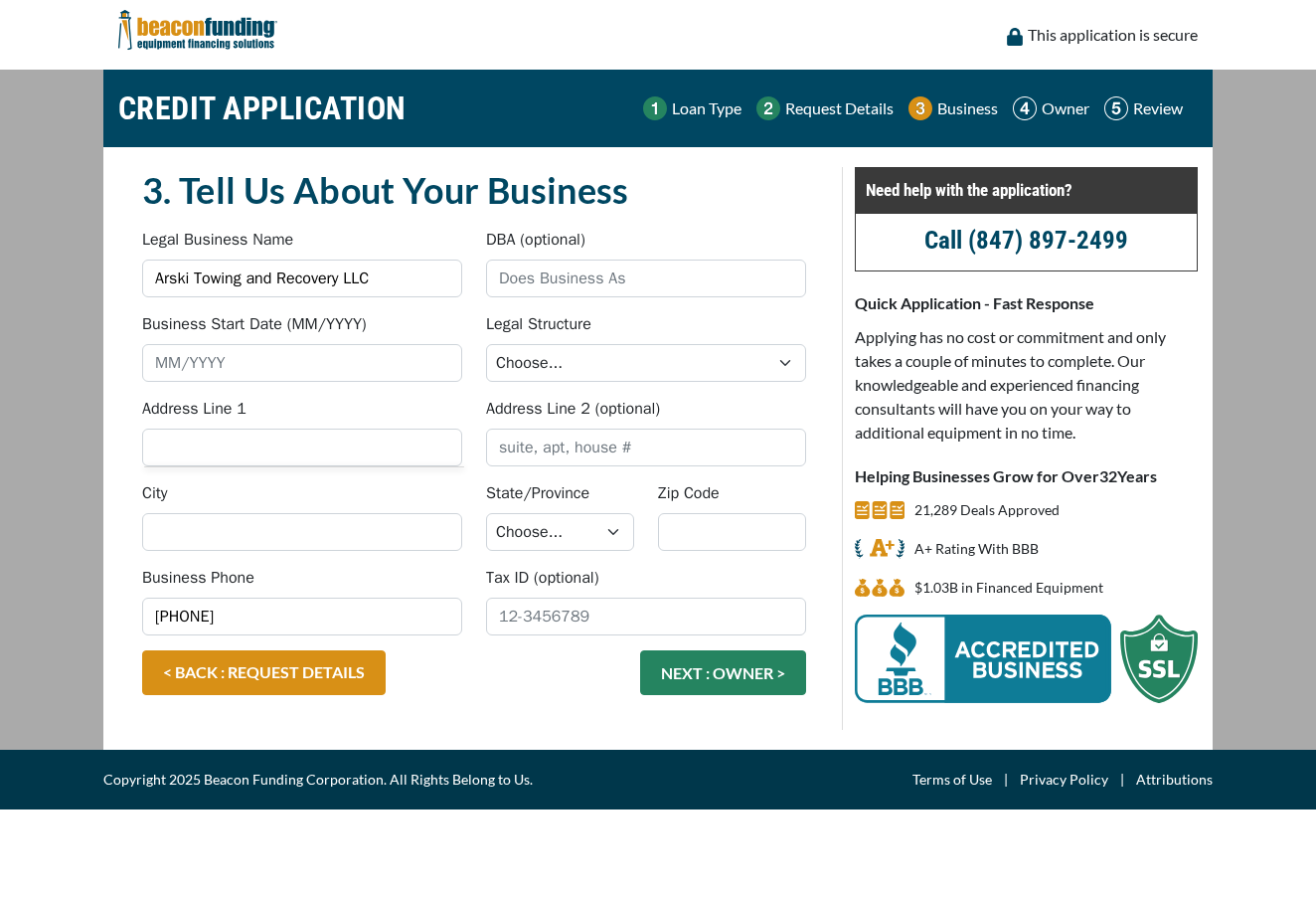 scroll, scrollTop: 0, scrollLeft: 0, axis: both 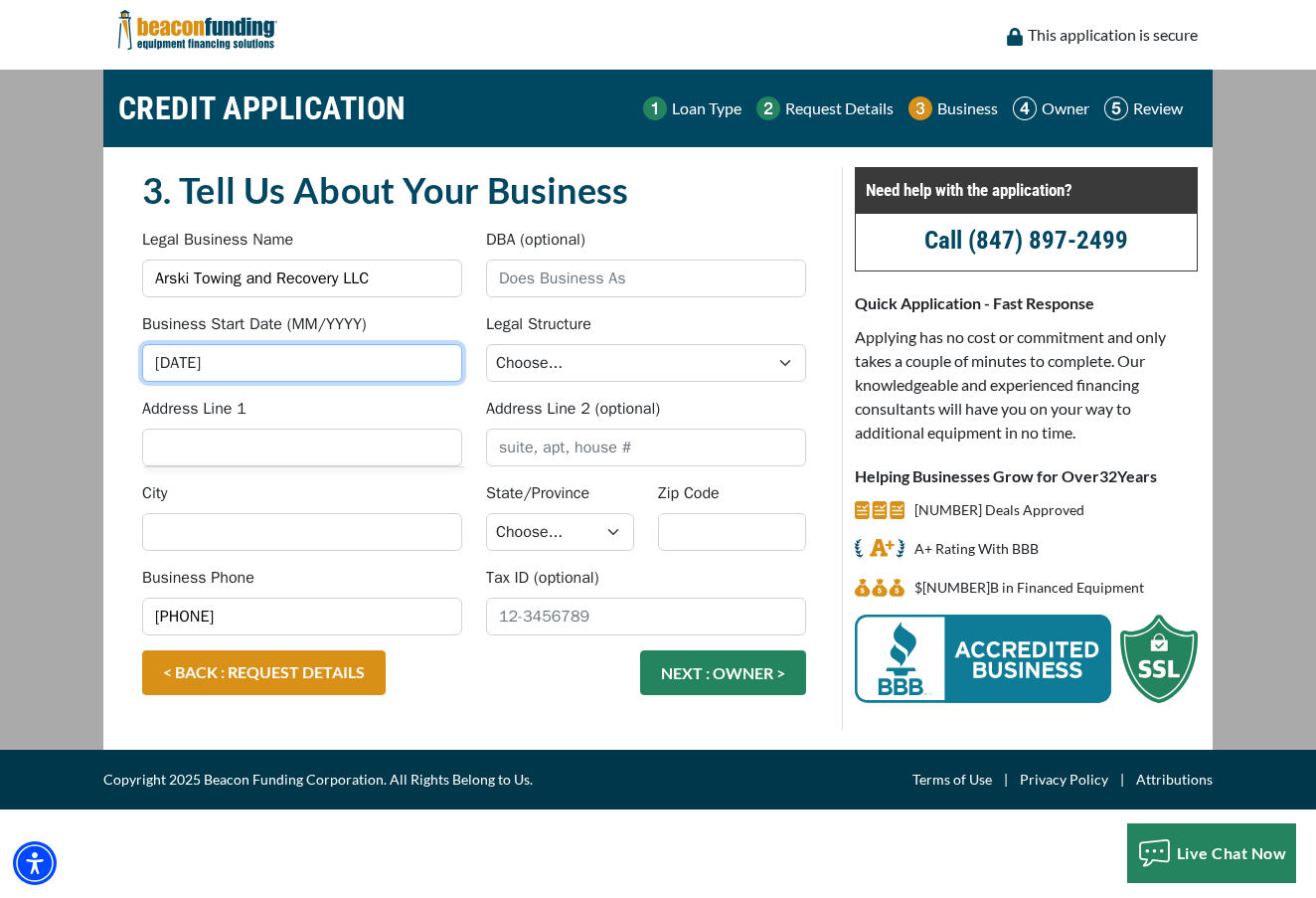type on "[DATE]" 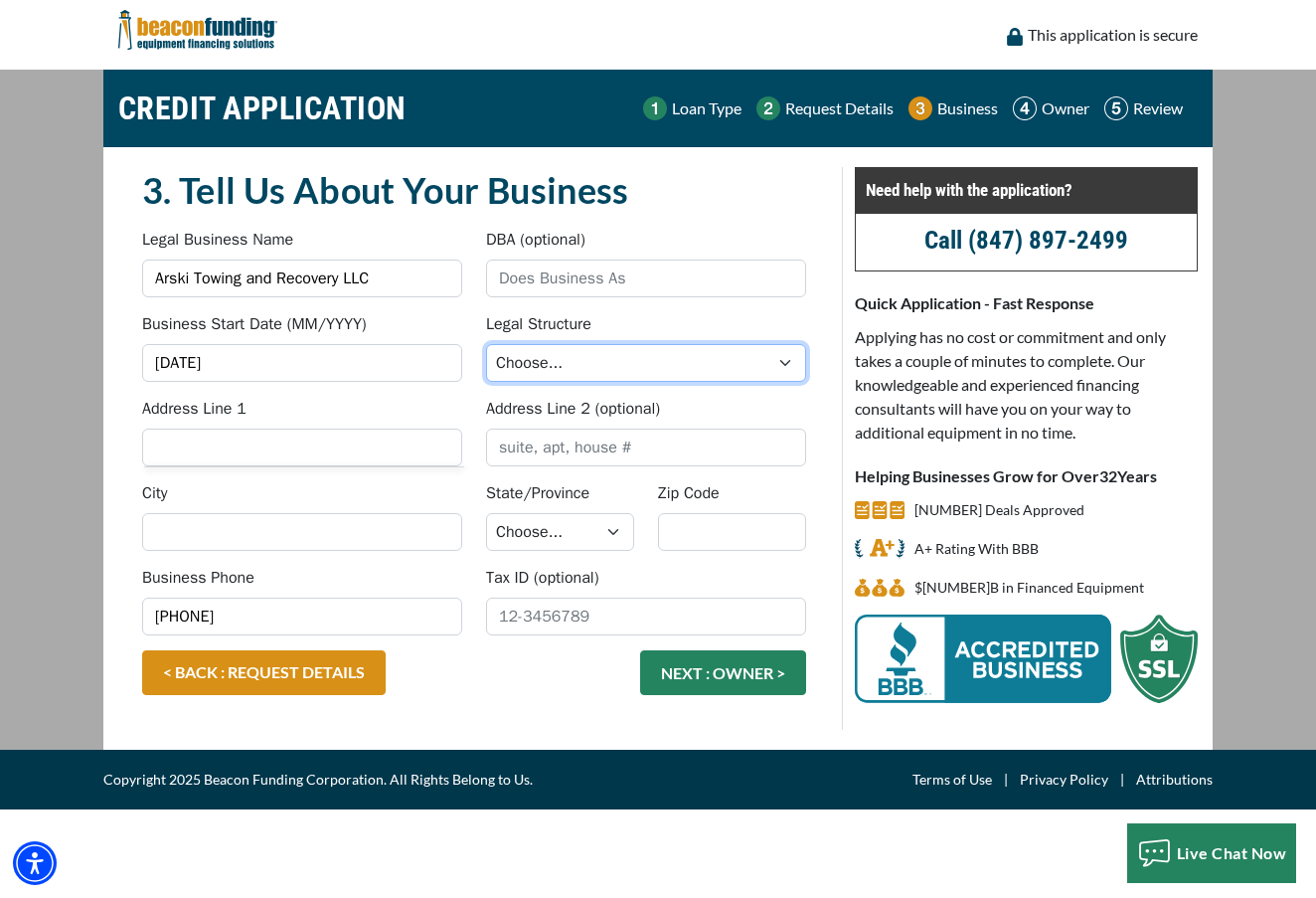 select on "2" 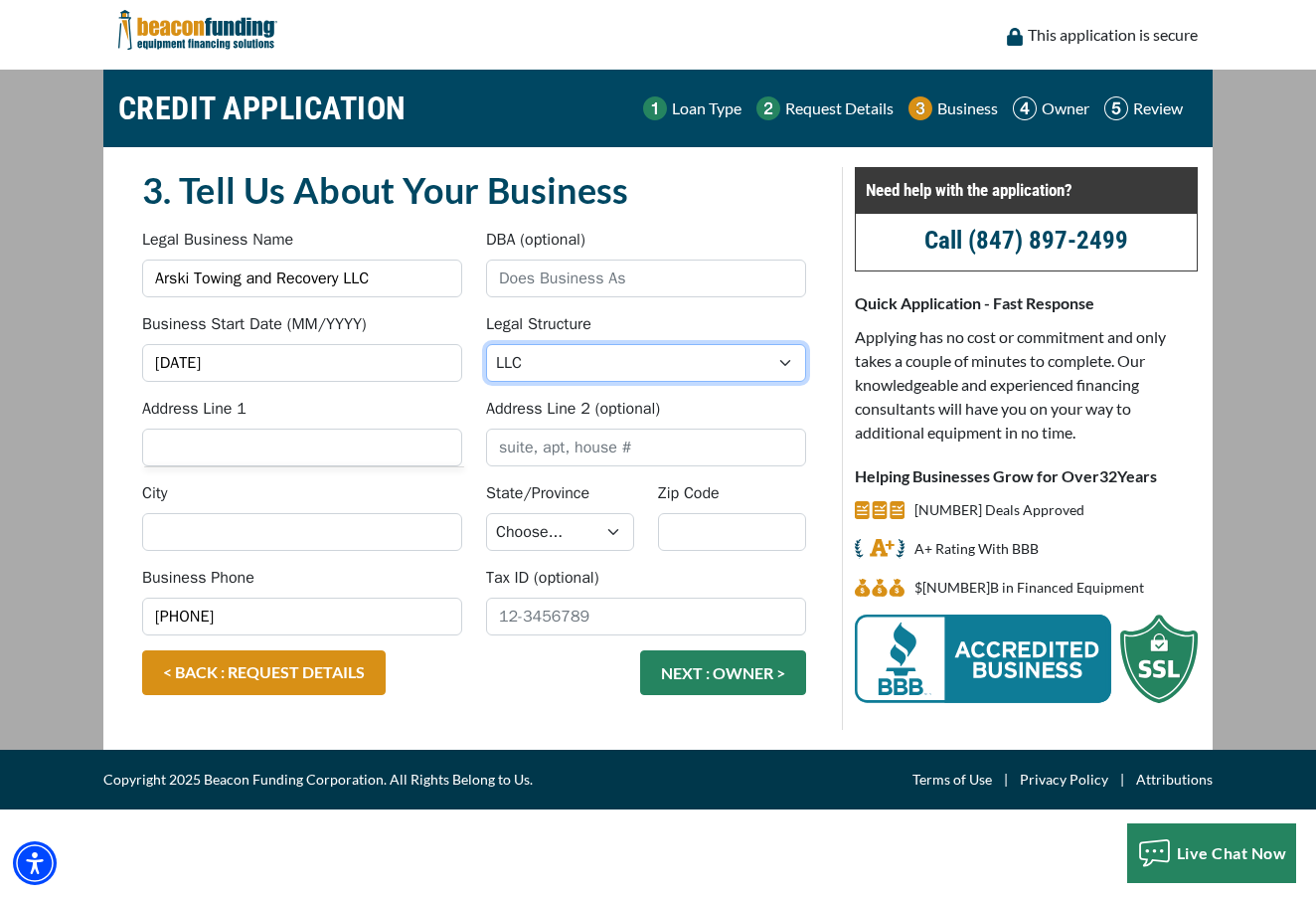 scroll, scrollTop: 0, scrollLeft: 0, axis: both 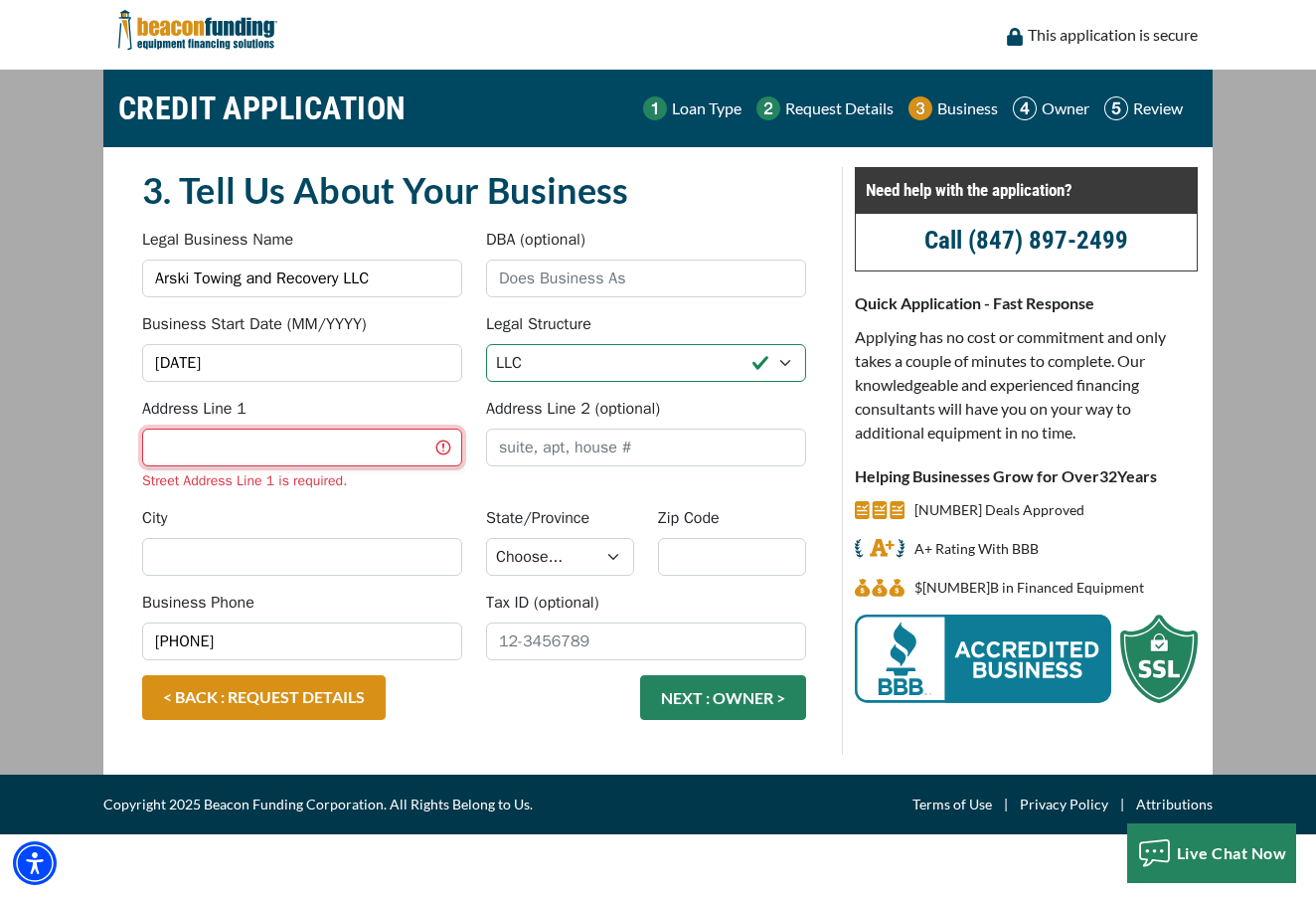 click on "Address Line 1" at bounding box center [302, 448] 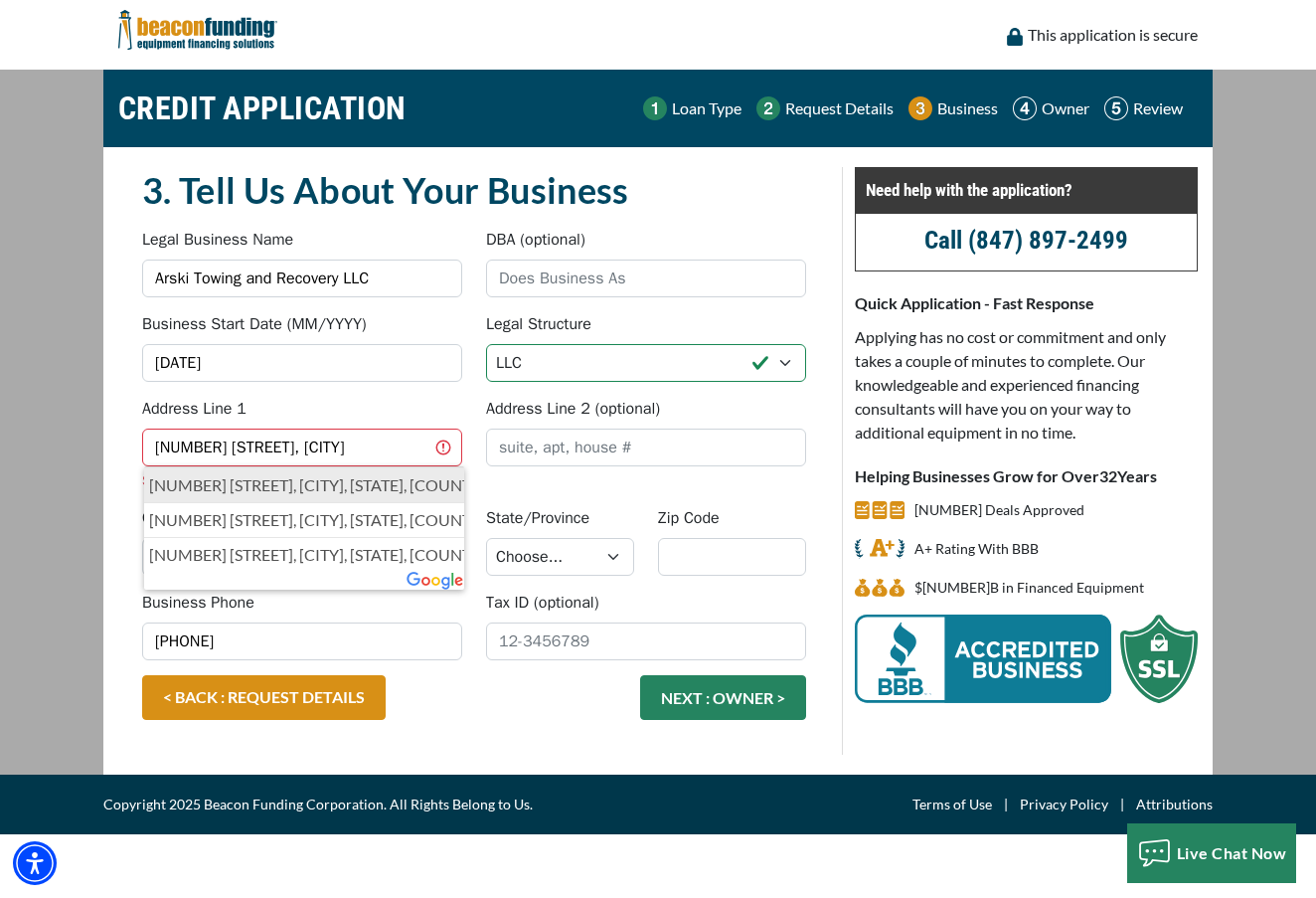click on "[NUMBER] [STREET], [CITY], [STATE], [COUNTRY]" at bounding box center [304, 485] 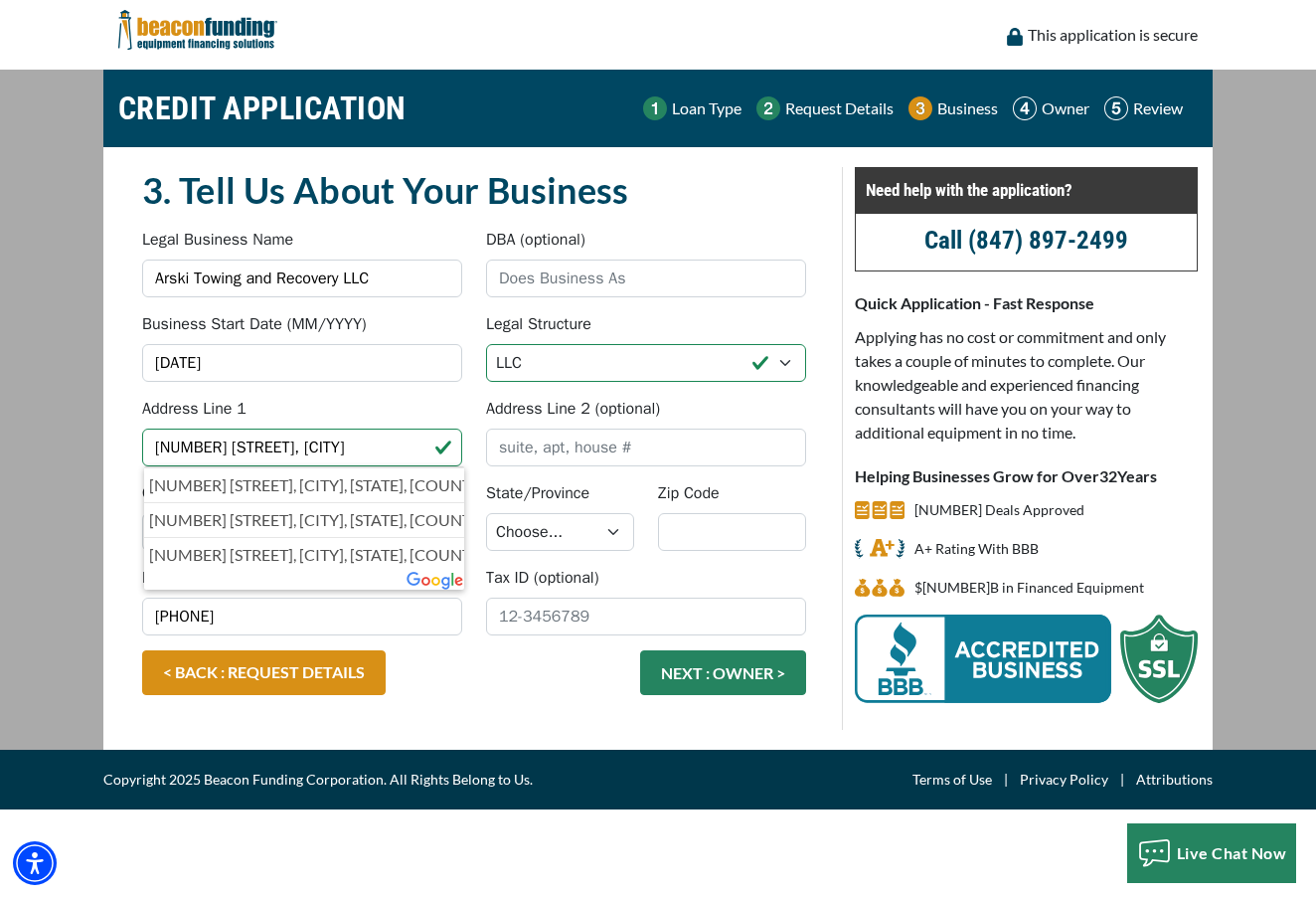 type on "[NUMBER] [STREET]" 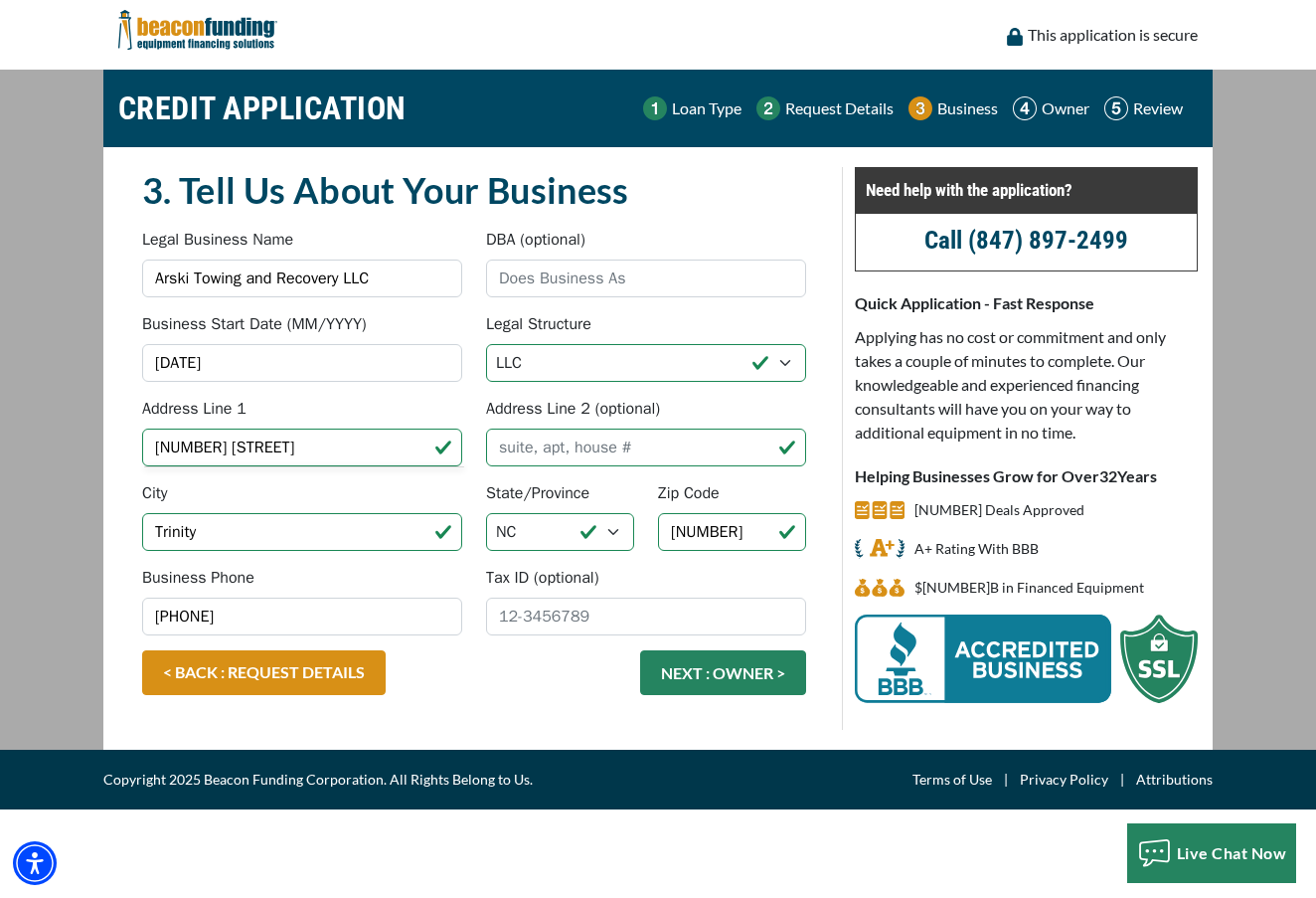 click on "Business Phone
[PHONE]
Tax ID (optional)" at bounding box center [474, 608] 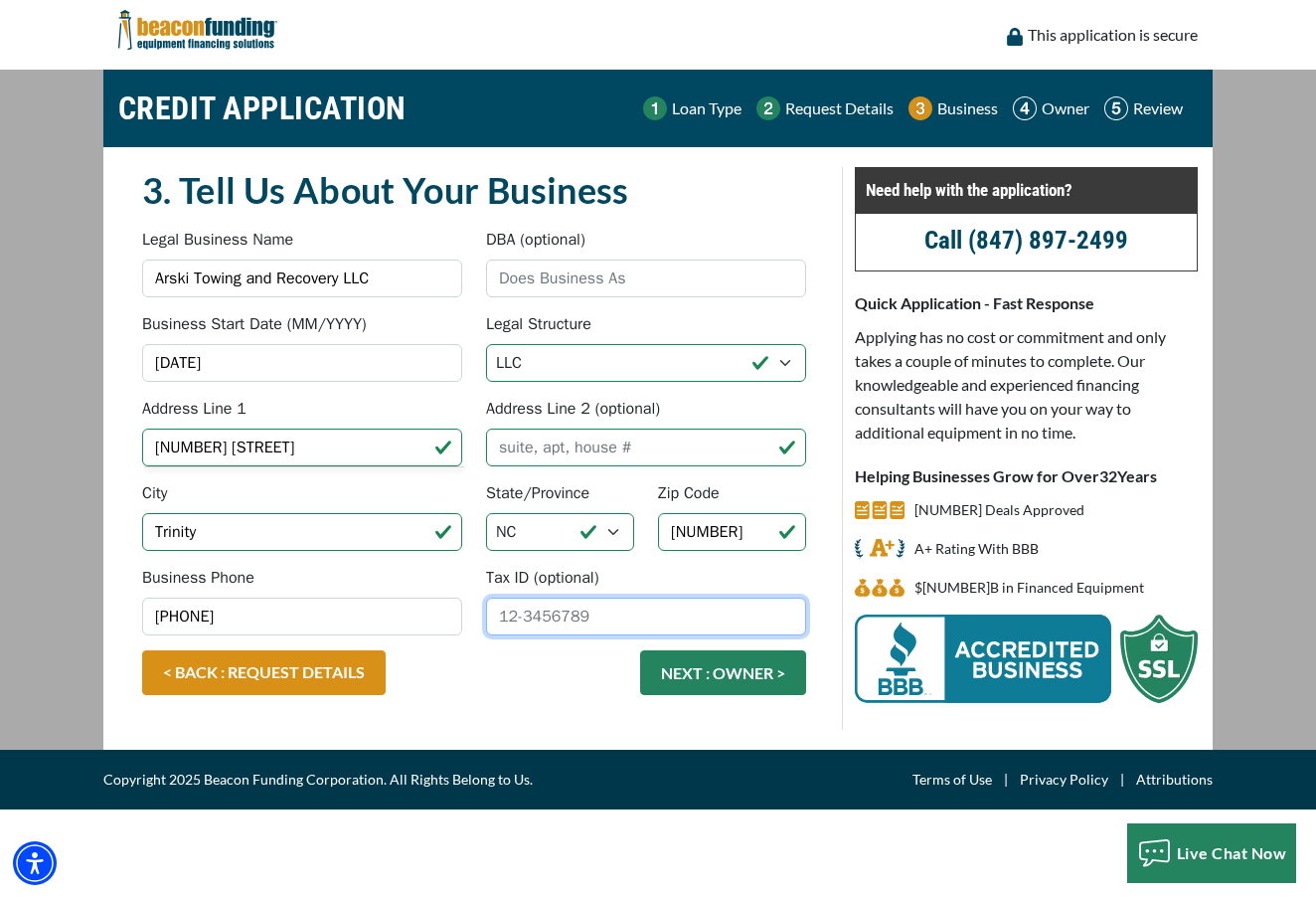 click on "Tax ID (optional)" at bounding box center (646, 617) 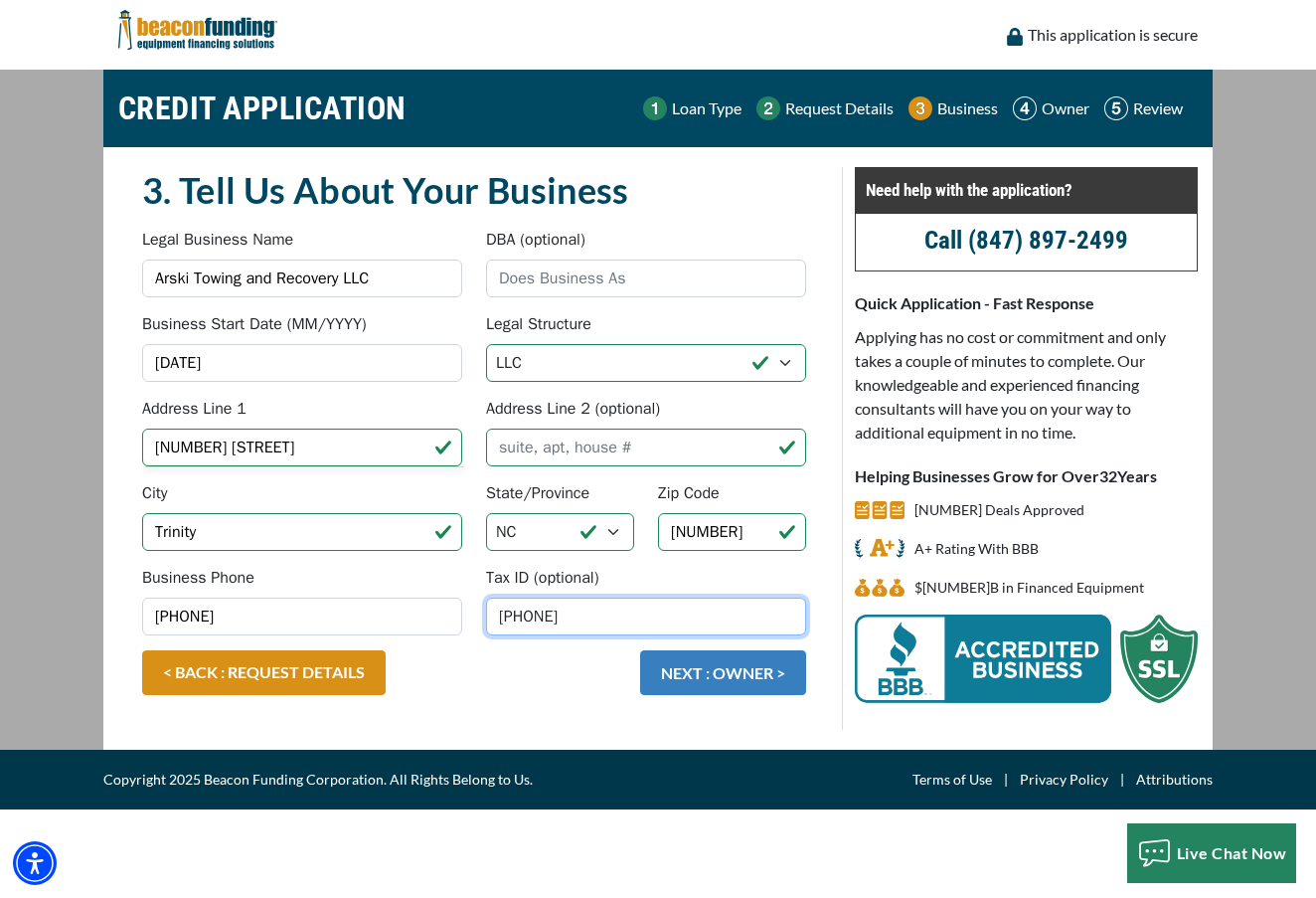 type on "92-1233802" 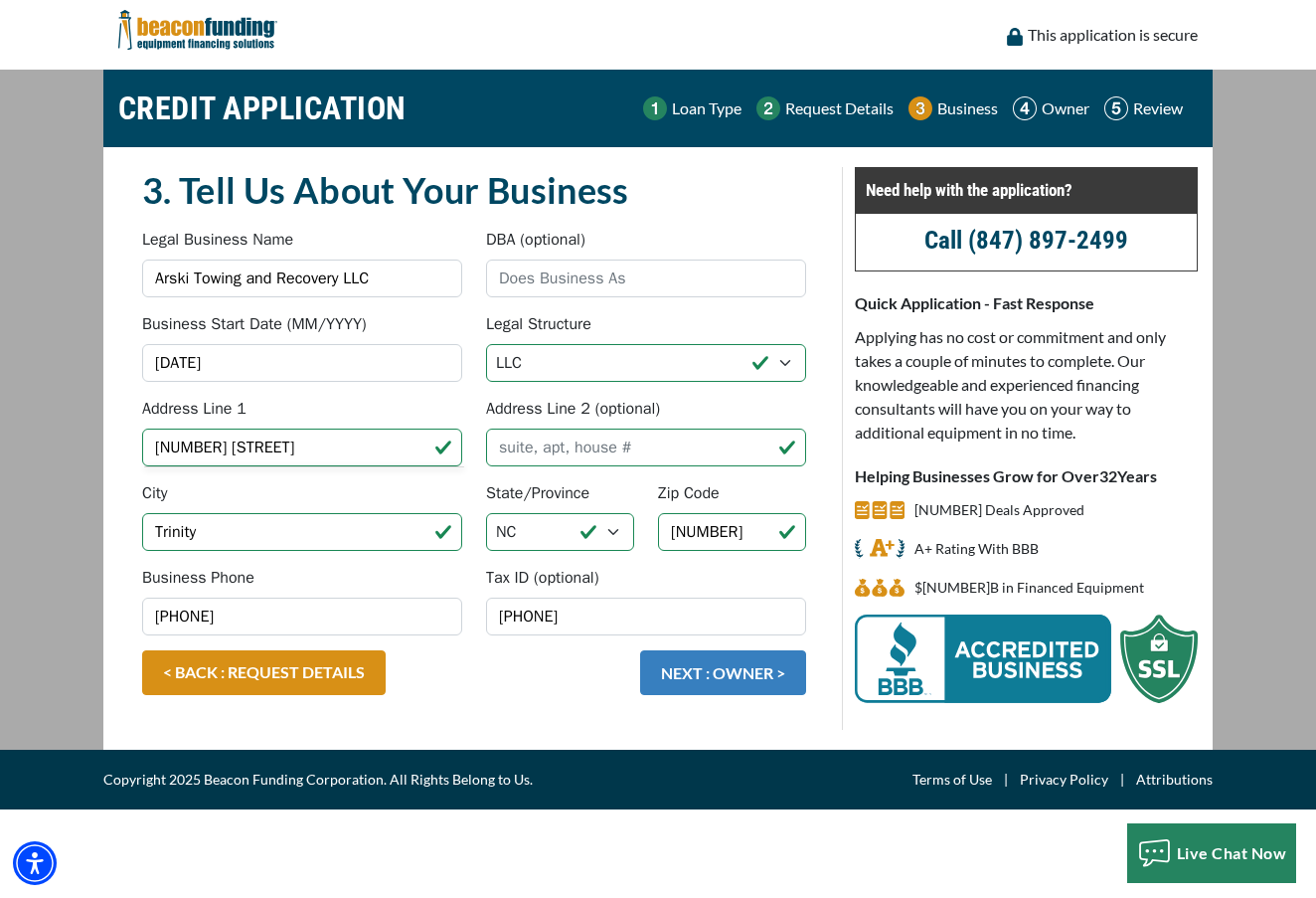 click on "NEXT : OWNER >" at bounding box center (723, 672) 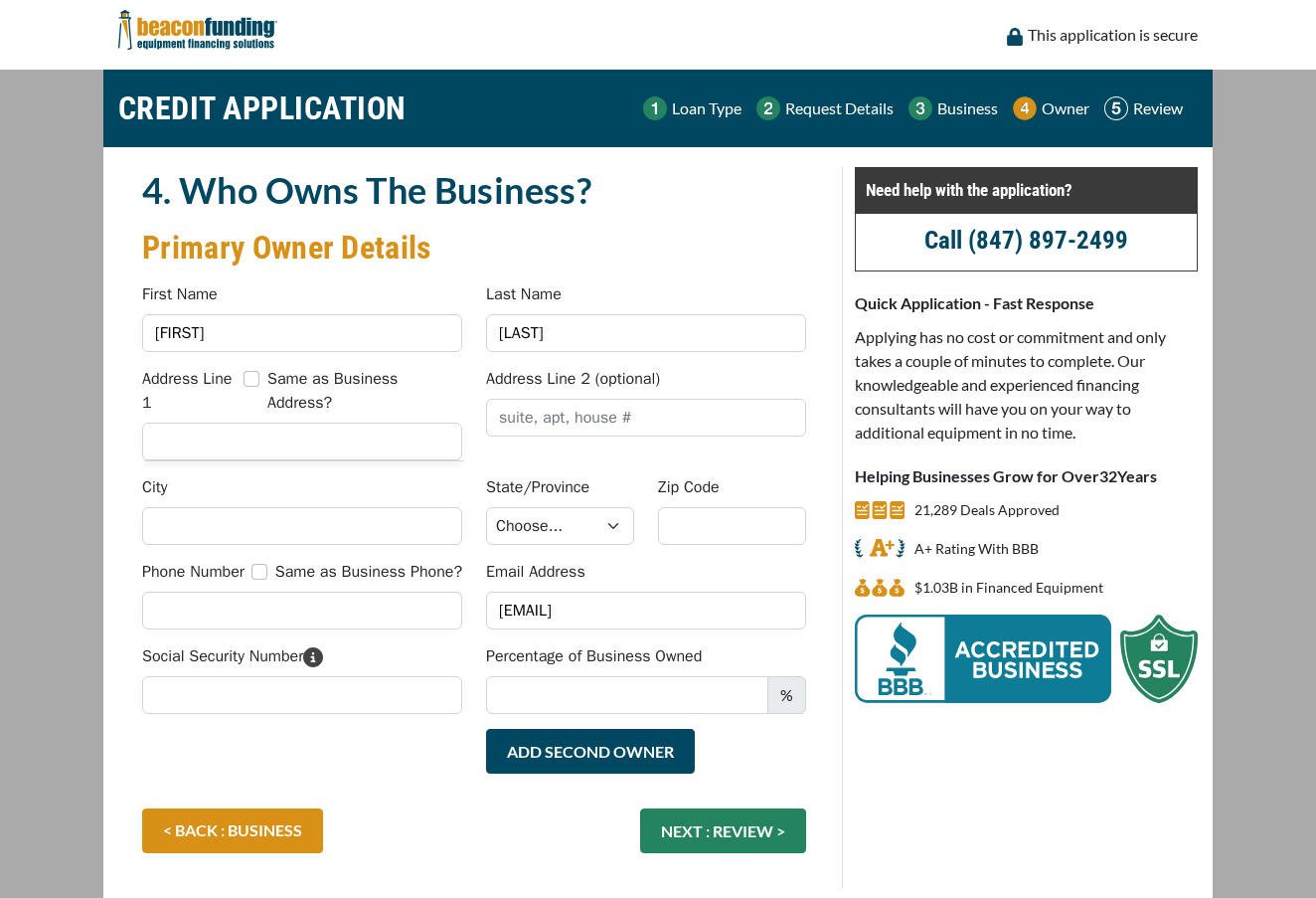 scroll, scrollTop: 0, scrollLeft: 0, axis: both 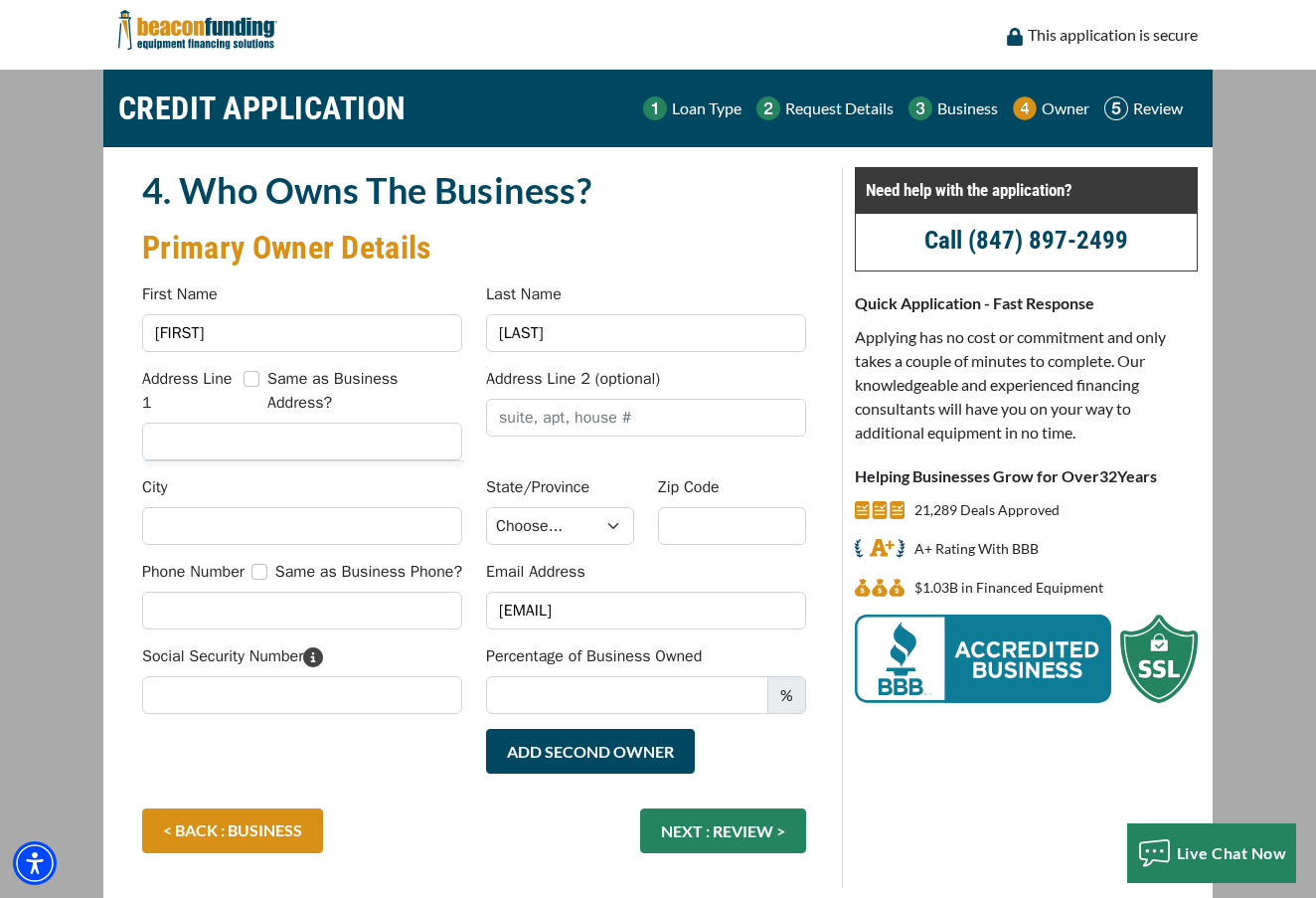 click on "Same as Business Address?" at bounding box center (251, 379) 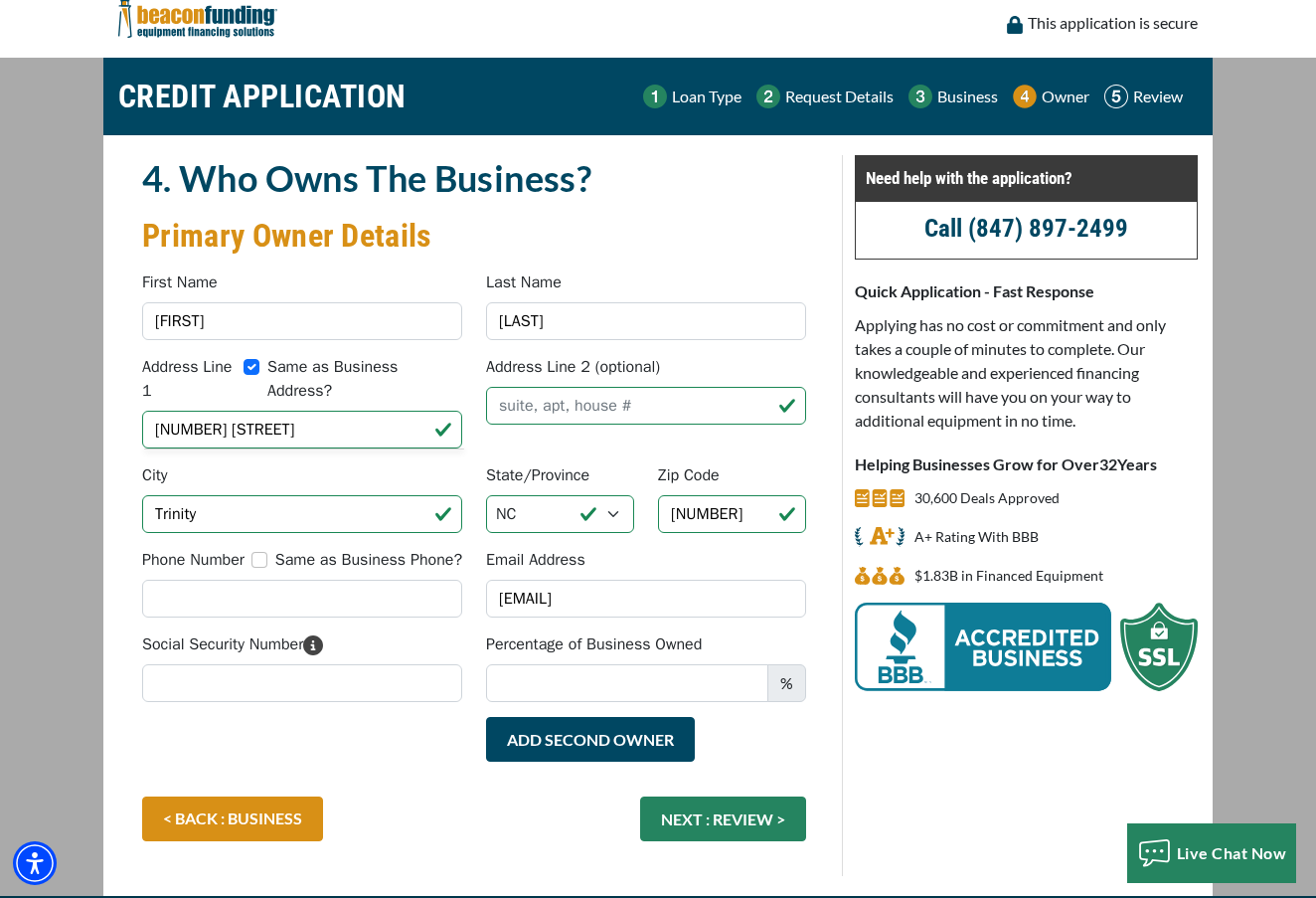 scroll, scrollTop: 38, scrollLeft: 0, axis: vertical 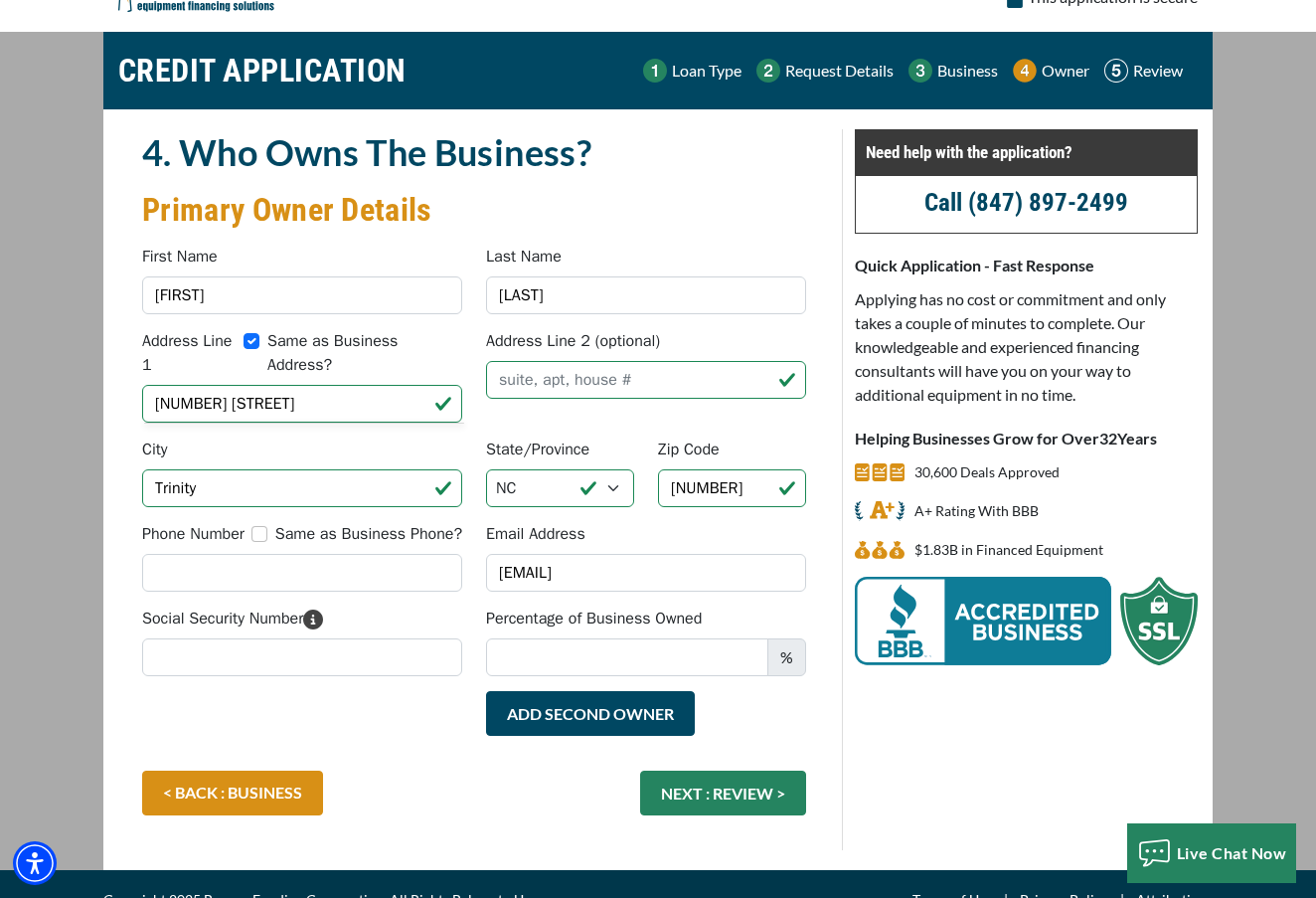 click on "Same as Business Phone?" at bounding box center (259, 534) 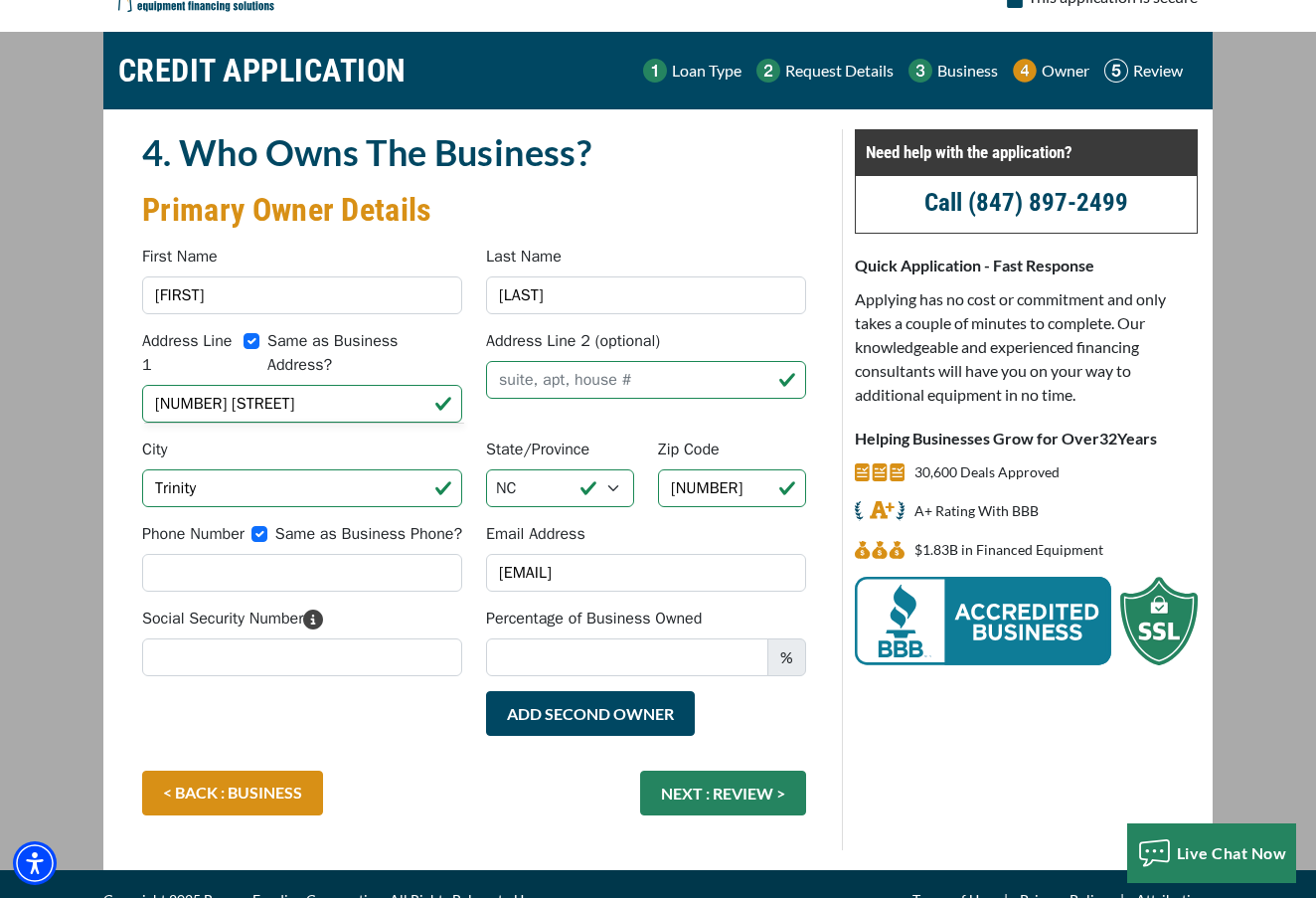 type on "(336) 884-5450" 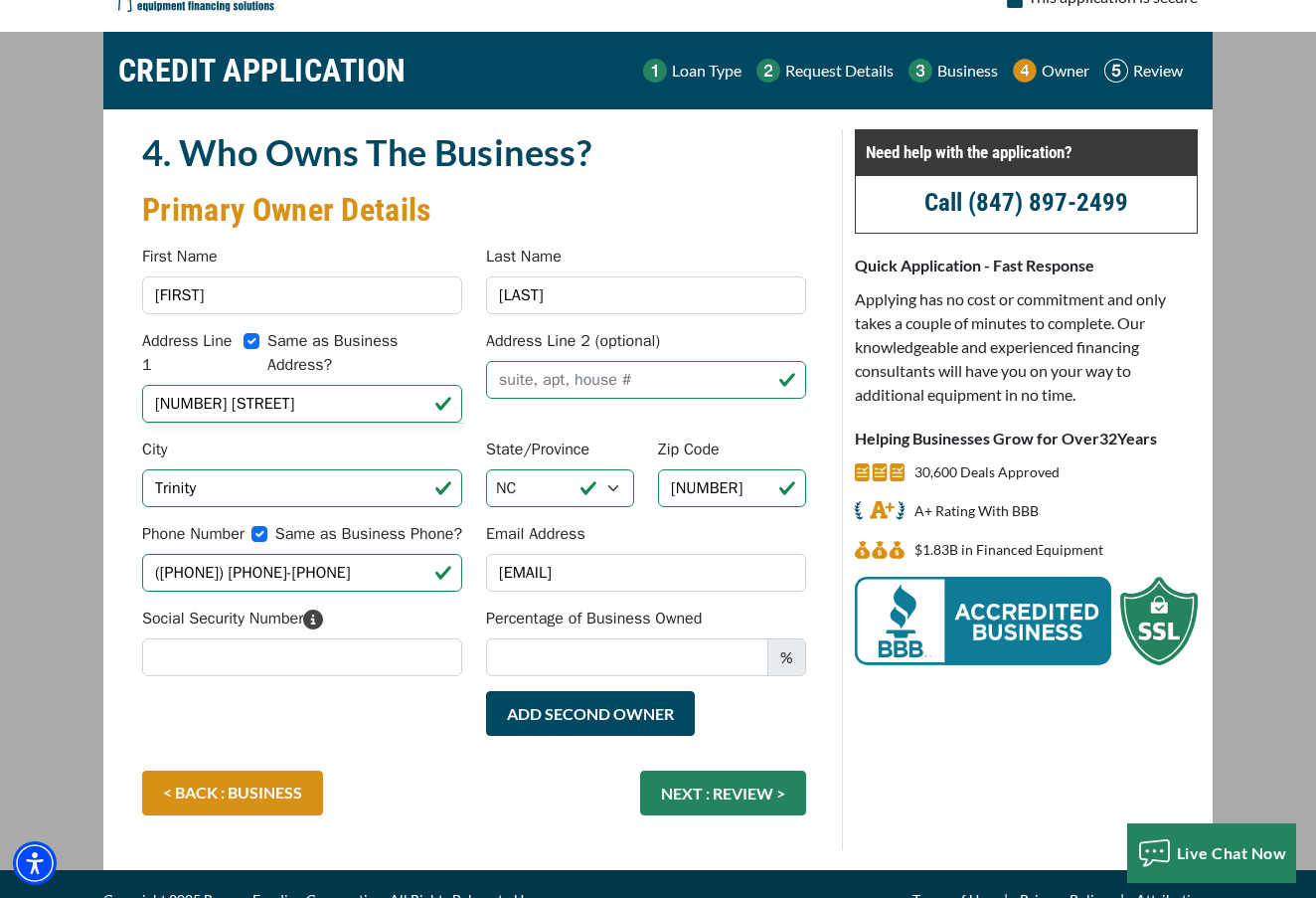 click on "Same as Business Phone?" at bounding box center [259, 534] 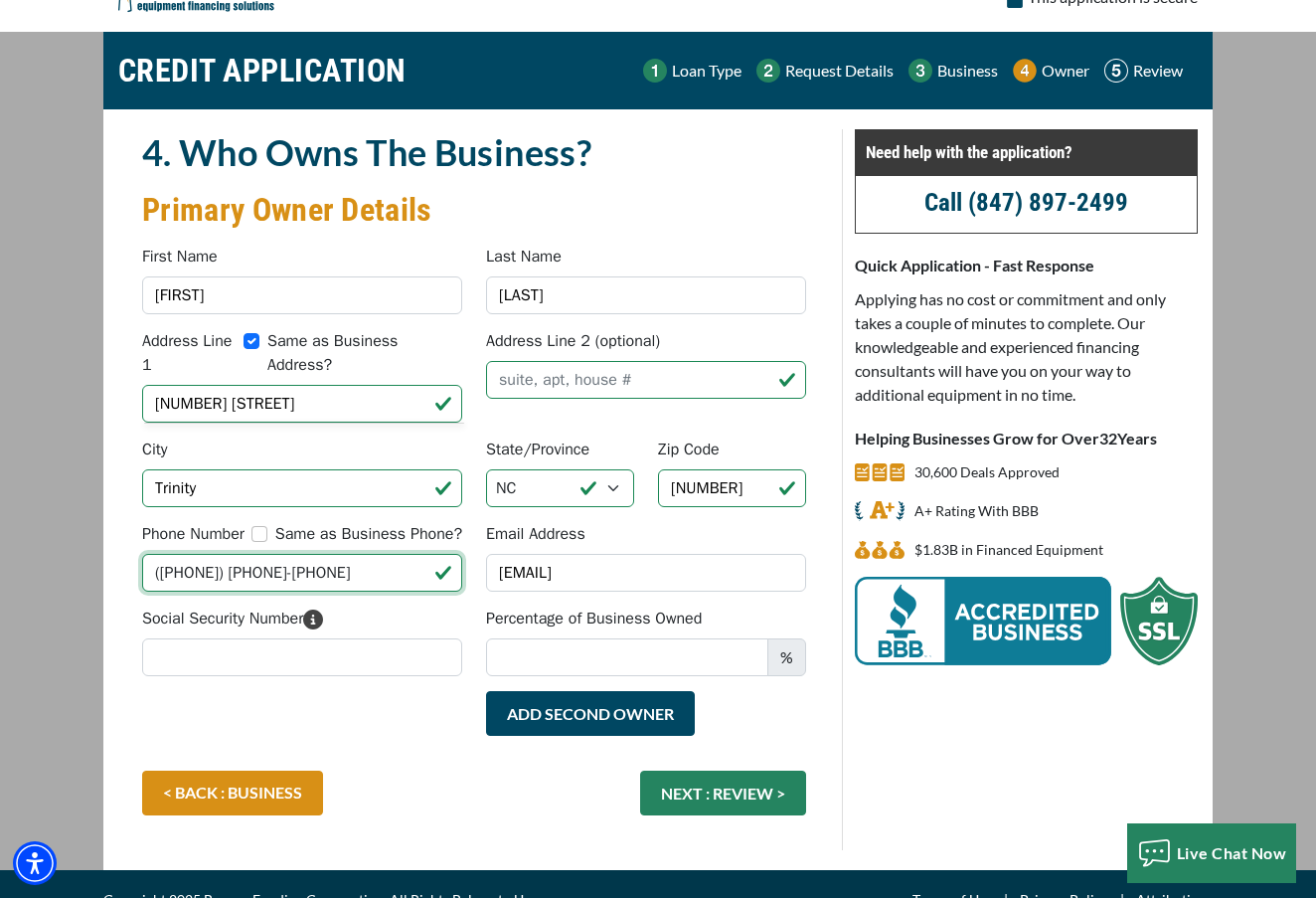 click on "(336) 884-5450" at bounding box center (302, 573) 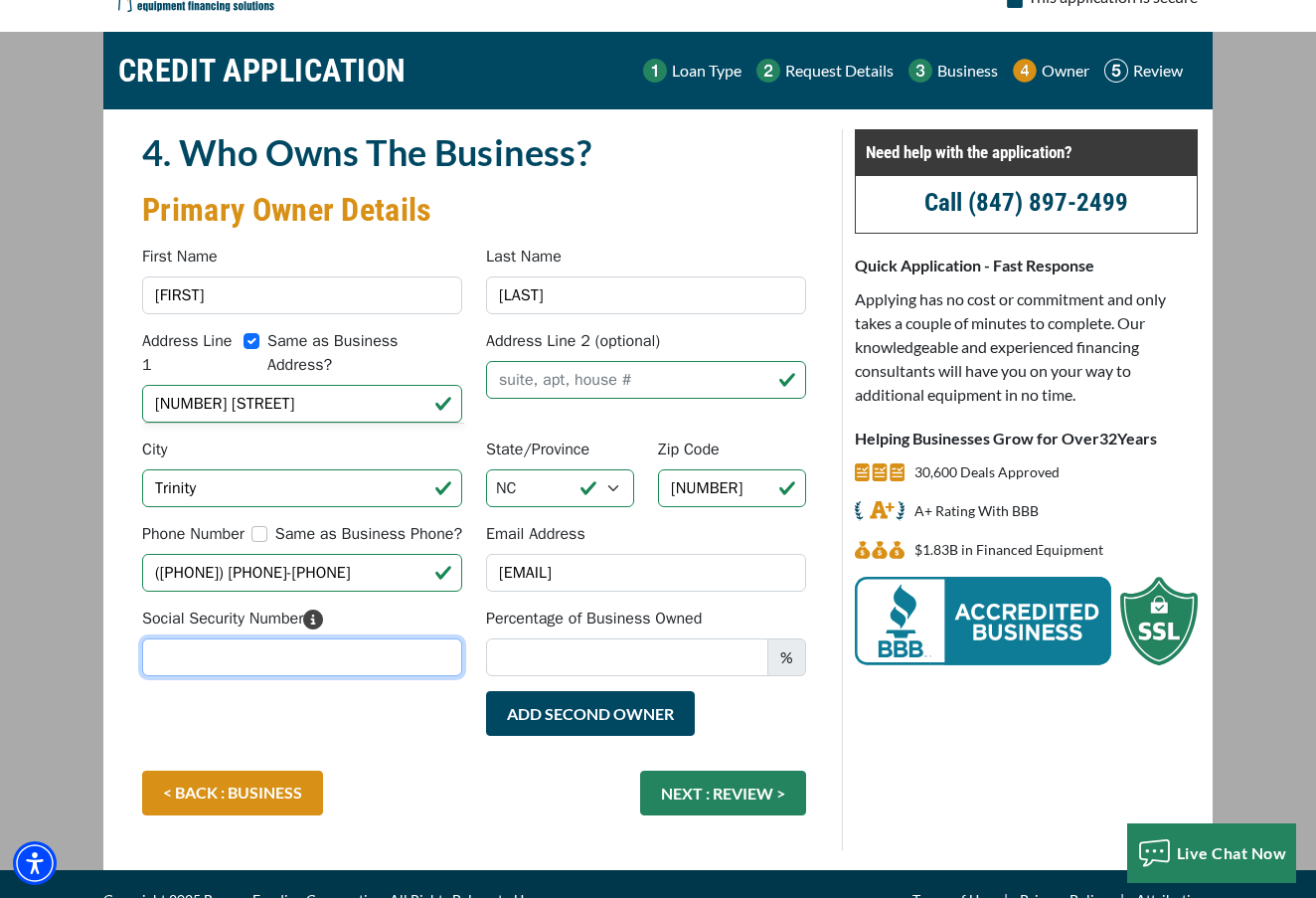 click on "Social Security Number" at bounding box center (302, 657) 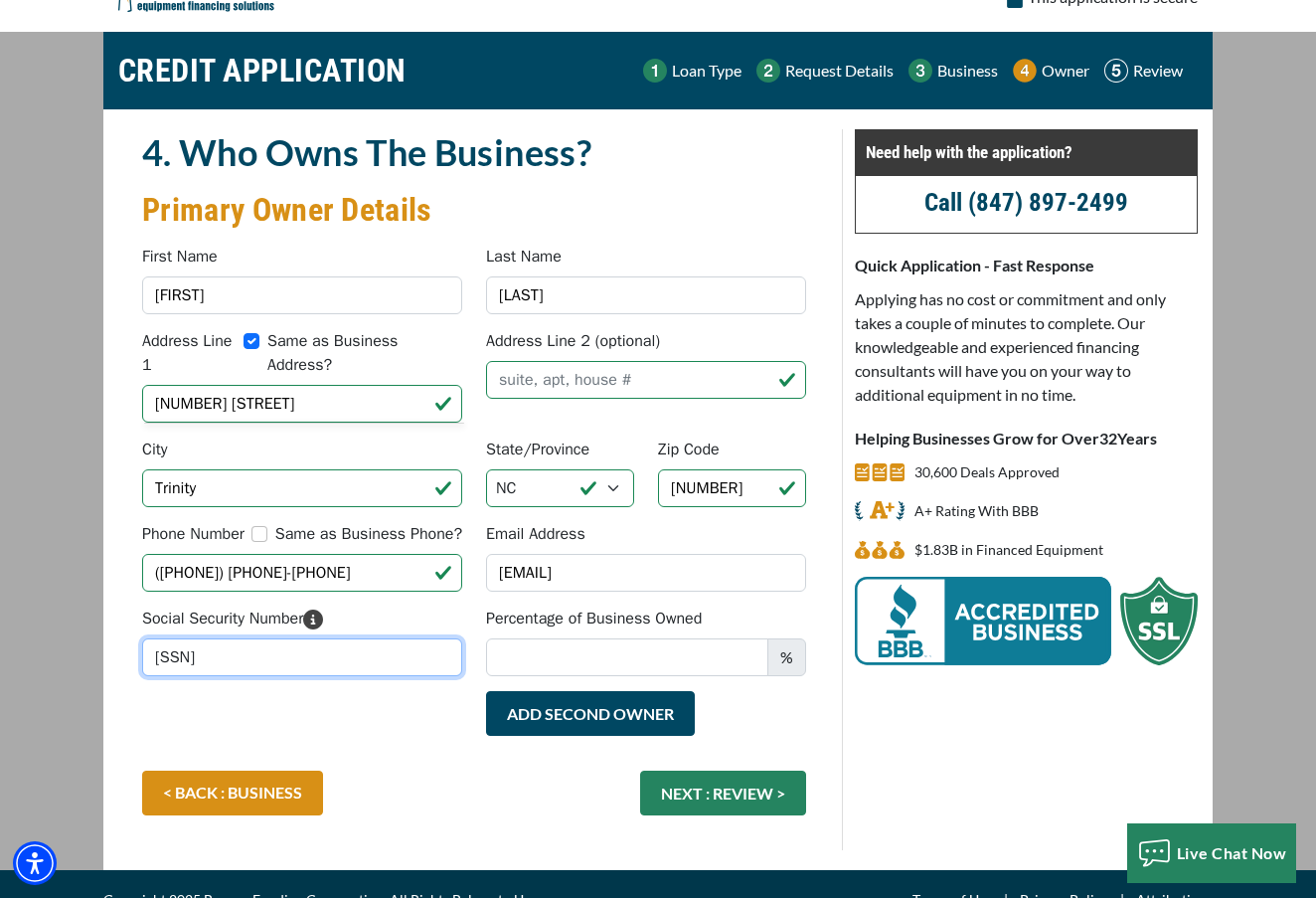 type on "240-91-1176" 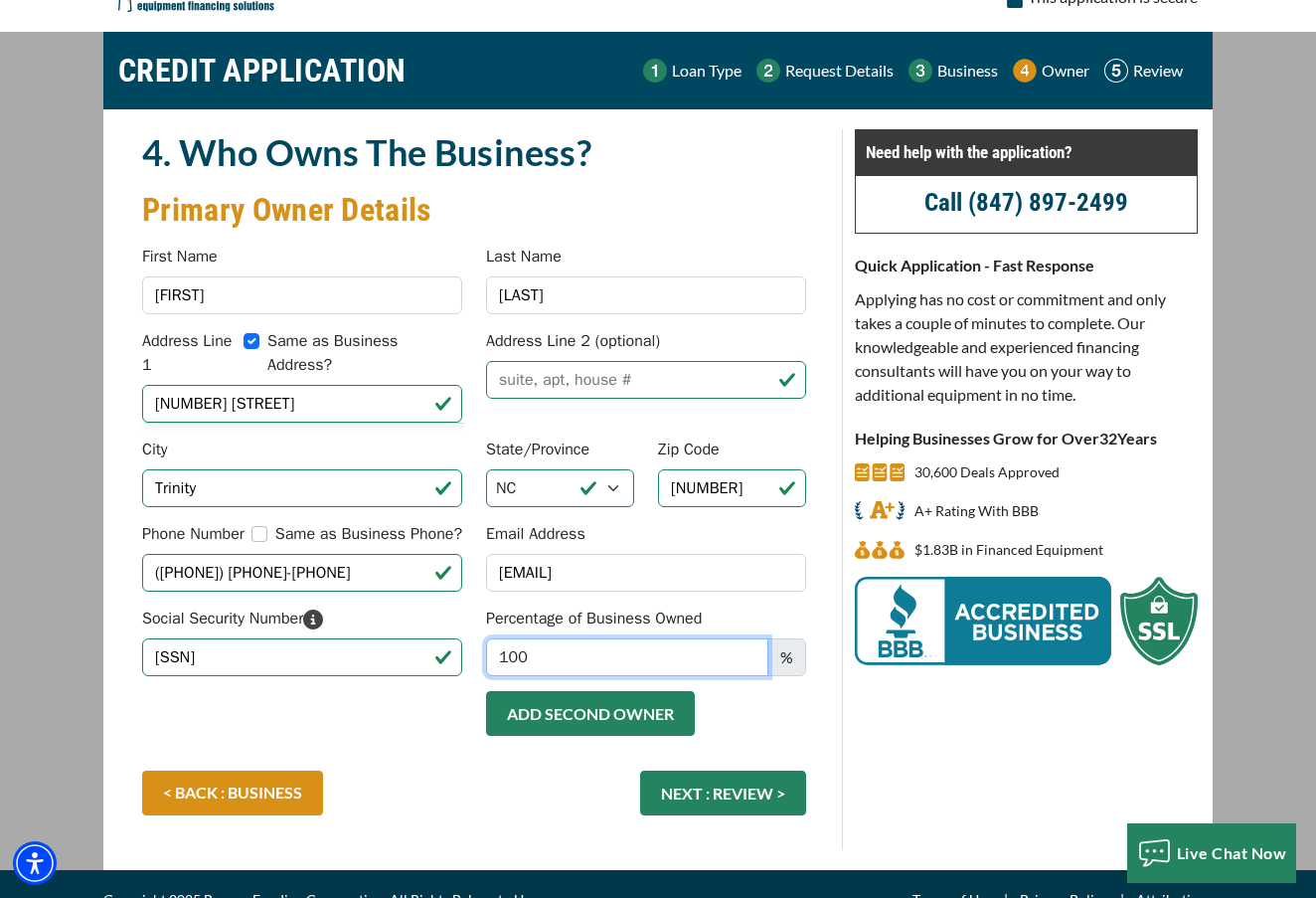 type on "100" 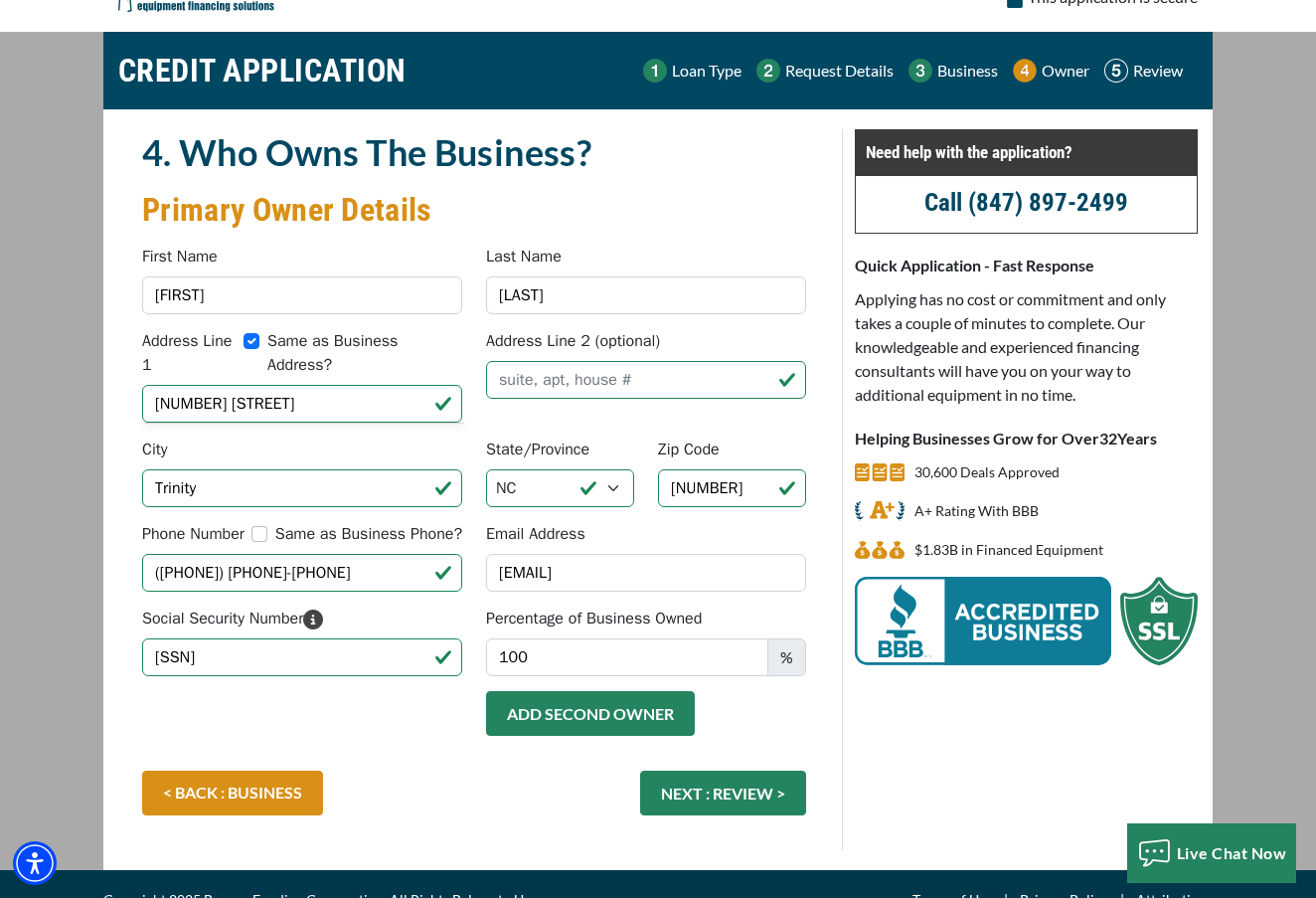 click on "Add Second Owner" at bounding box center (590, 713) 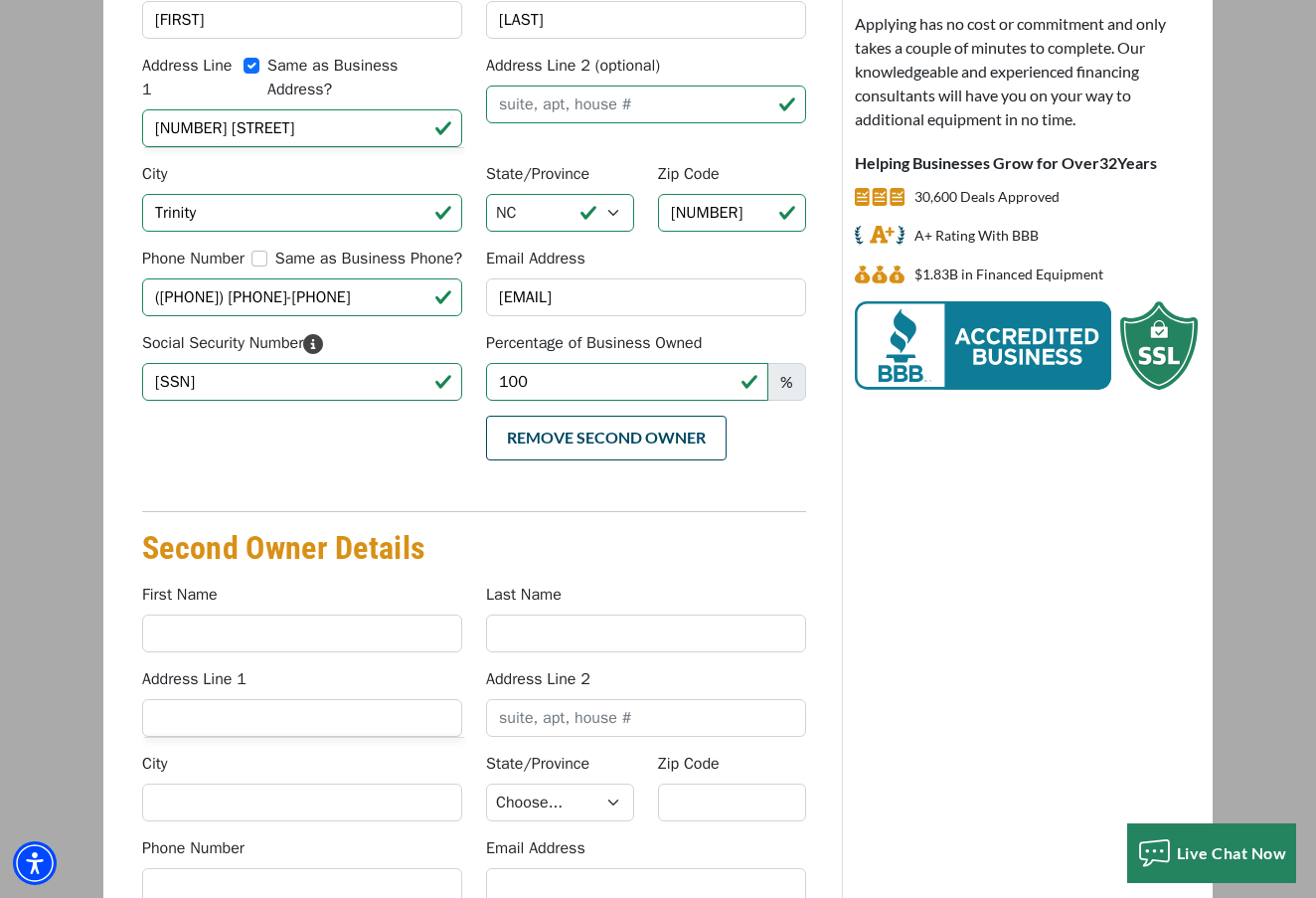 scroll, scrollTop: 308, scrollLeft: 0, axis: vertical 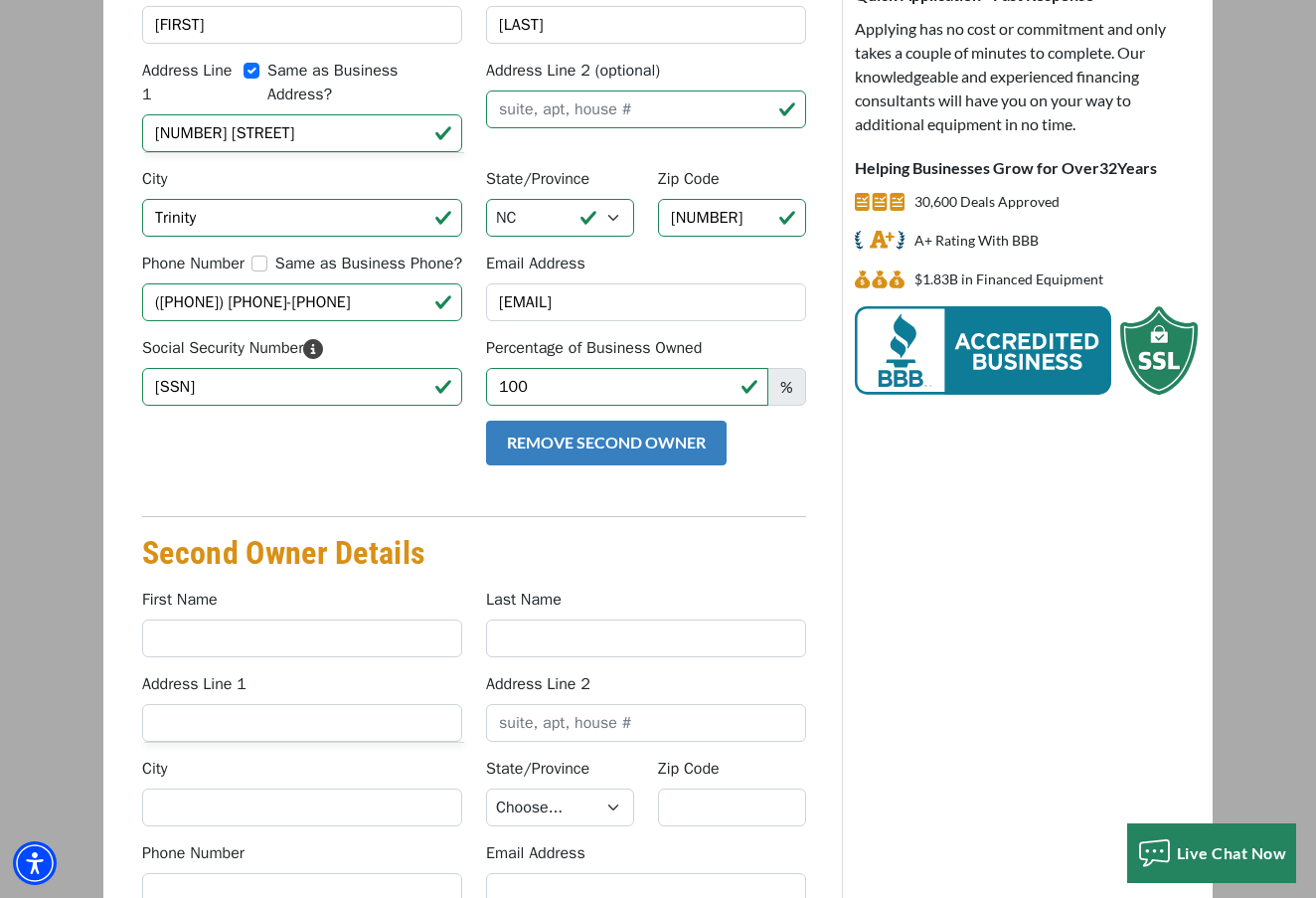click on "Remove Second Owner" at bounding box center [606, 443] 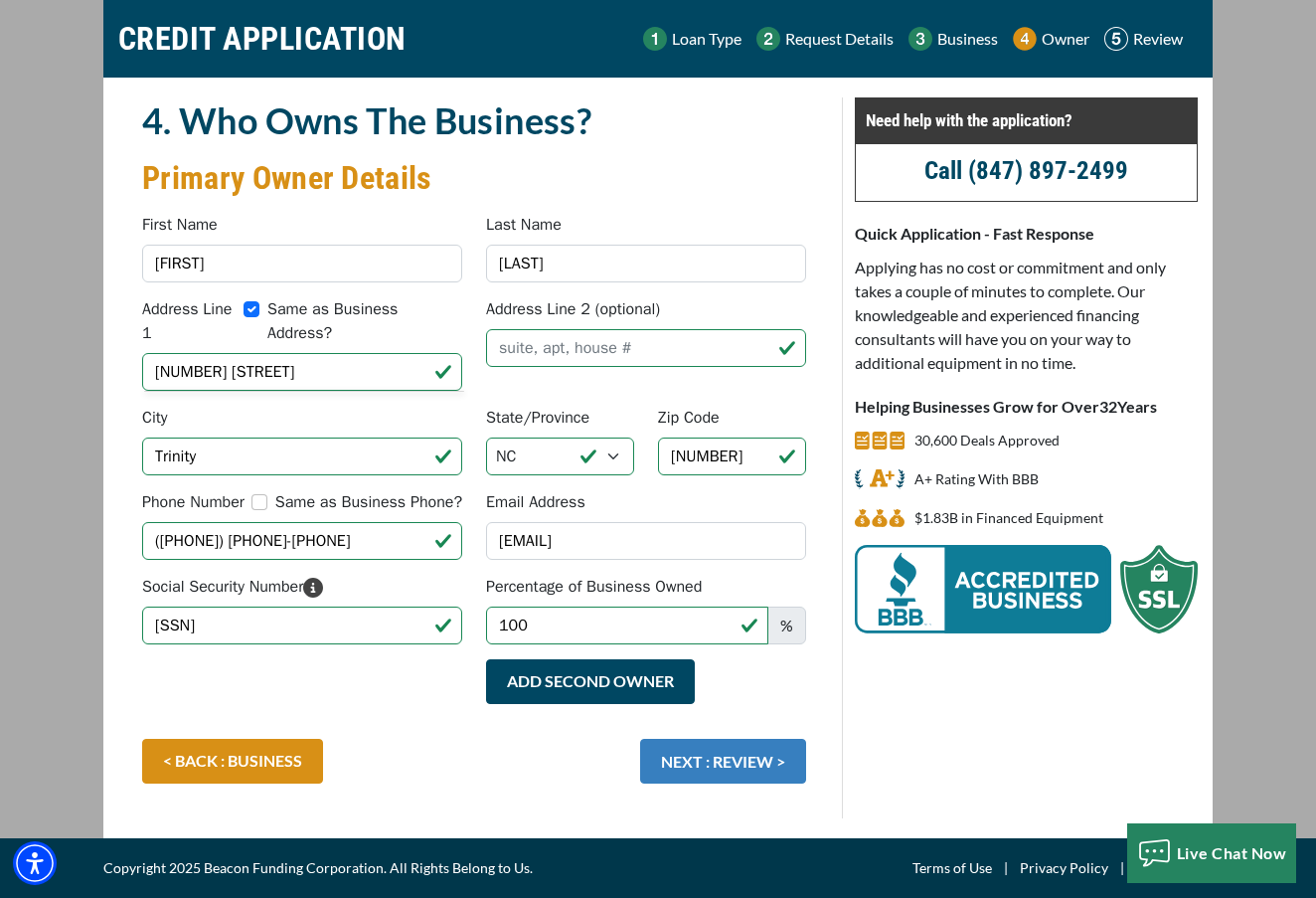 scroll, scrollTop: 70, scrollLeft: 0, axis: vertical 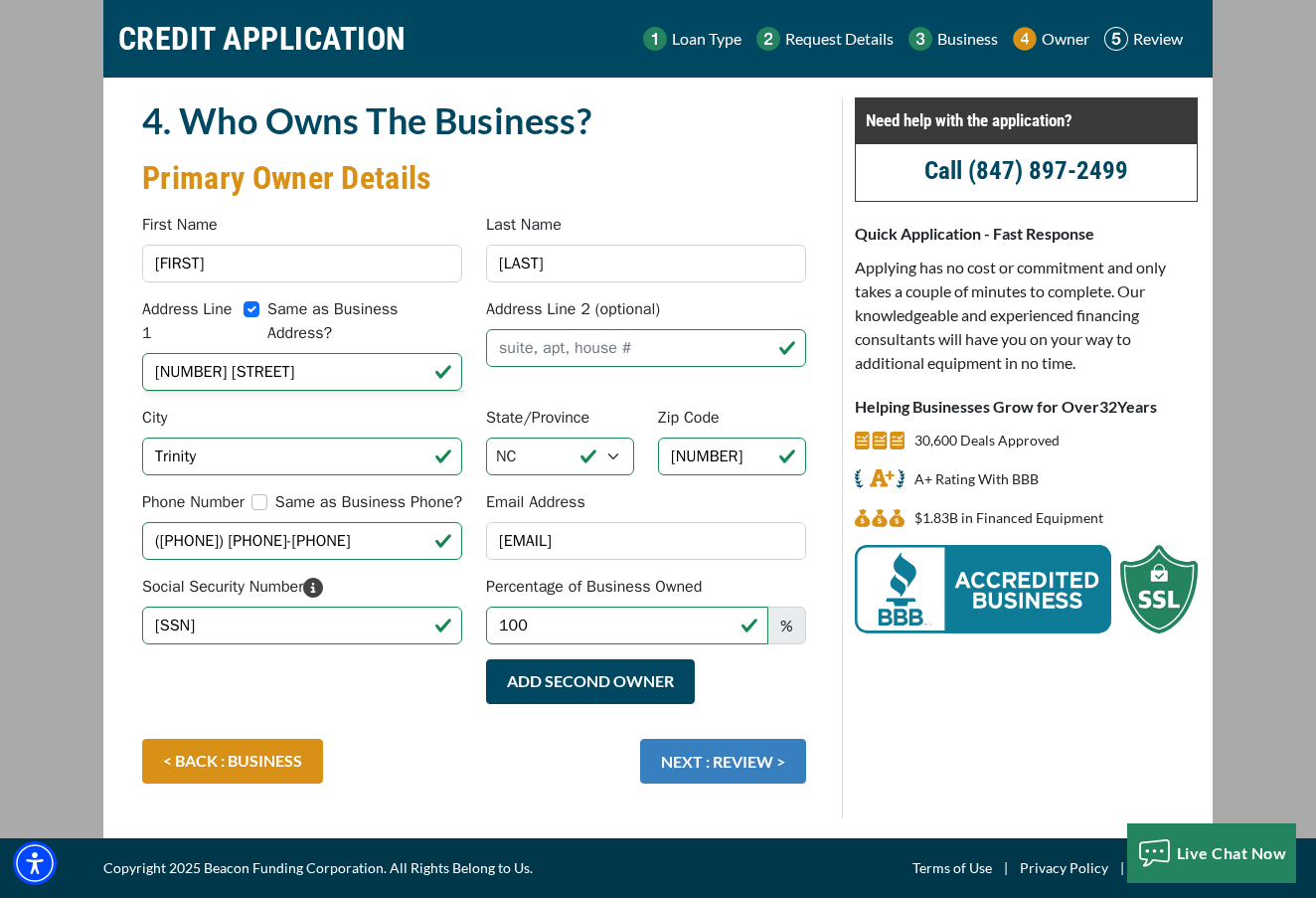 click on "NEXT : REVIEW >" at bounding box center (723, 761) 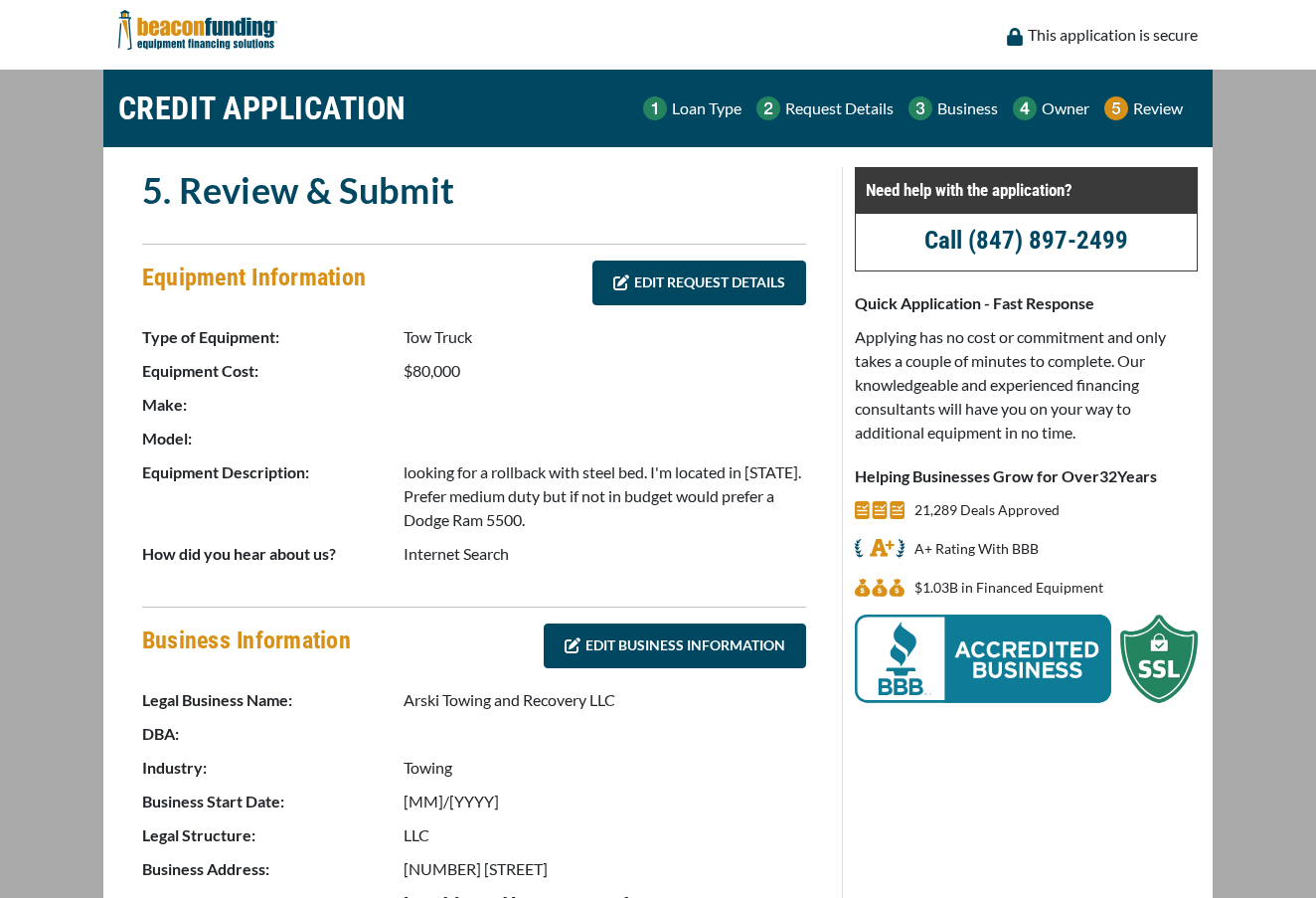 scroll, scrollTop: 0, scrollLeft: 0, axis: both 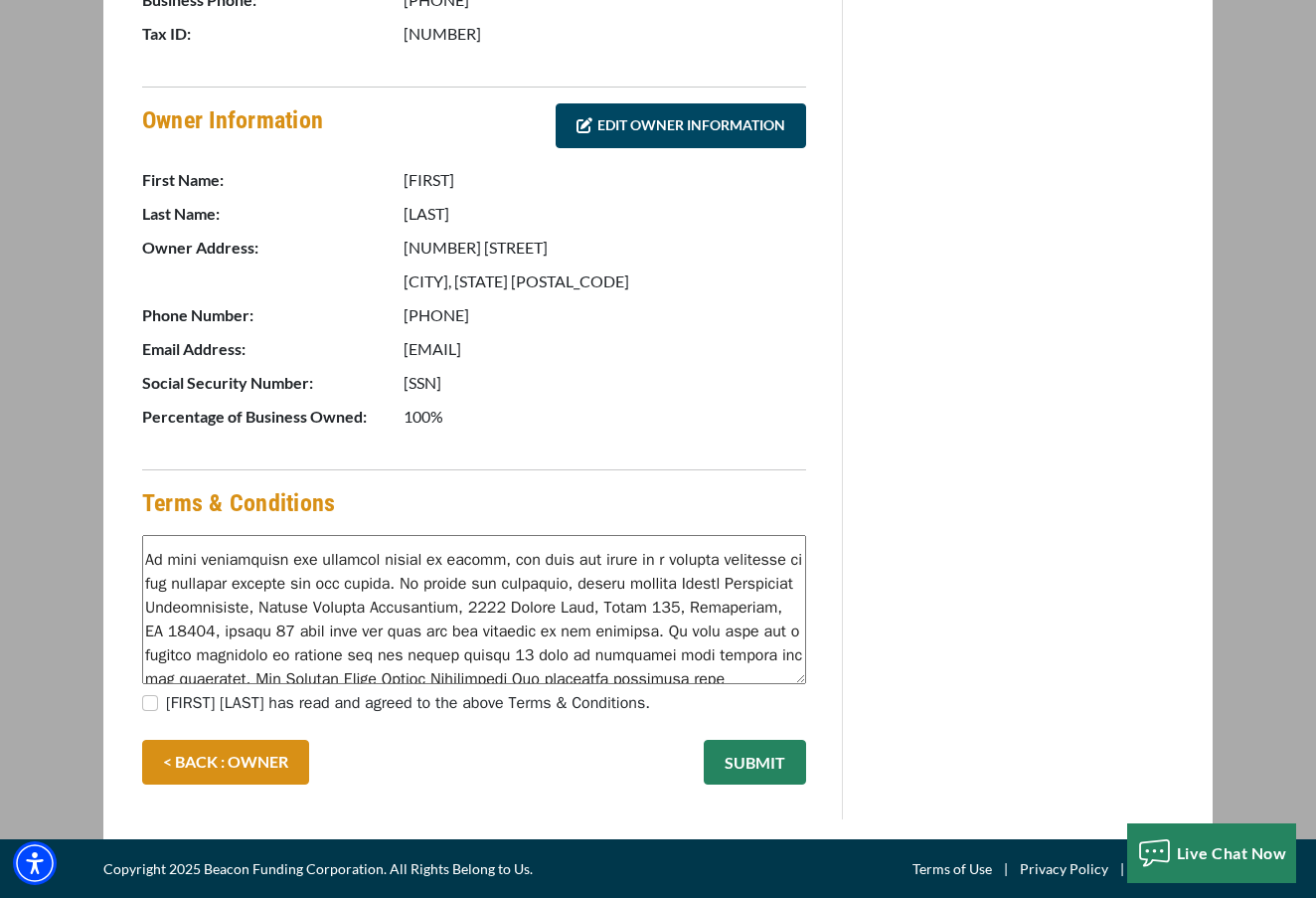 click on "Tiffany Hughart has read and agreed to the above Terms & Conditions." at bounding box center [408, 703] 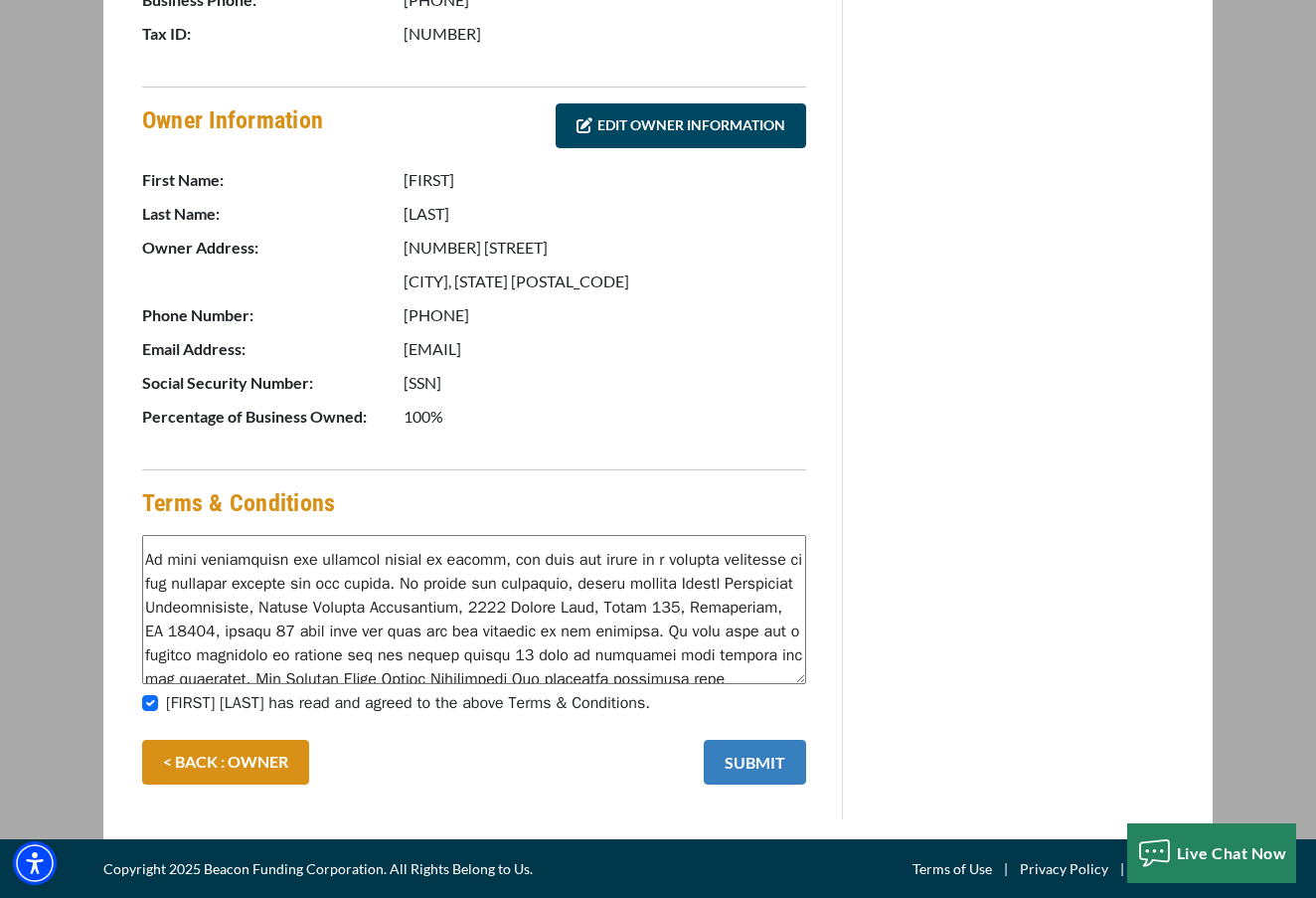 click on "SUBMIT" at bounding box center (754, 762) 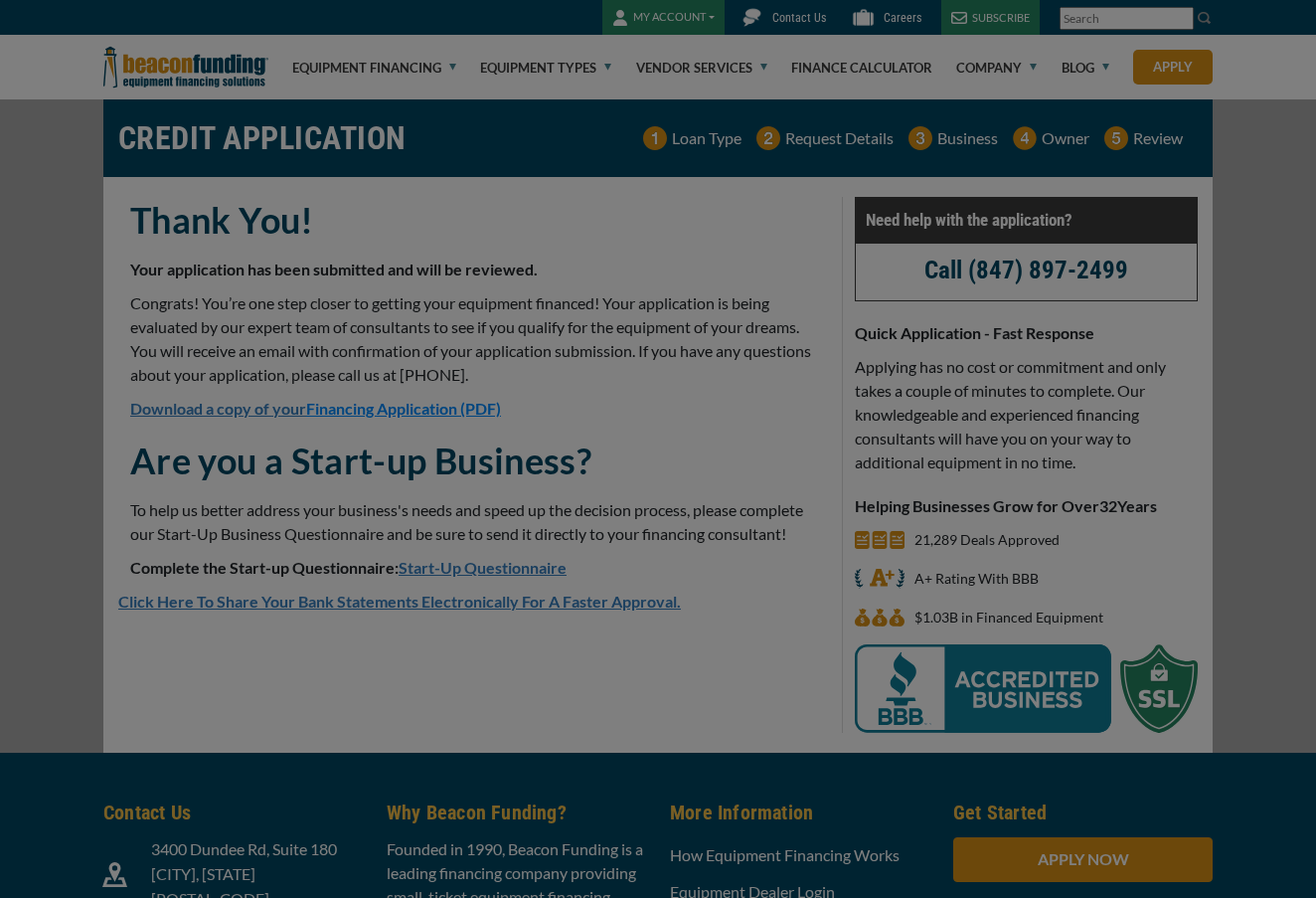 scroll, scrollTop: 0, scrollLeft: 0, axis: both 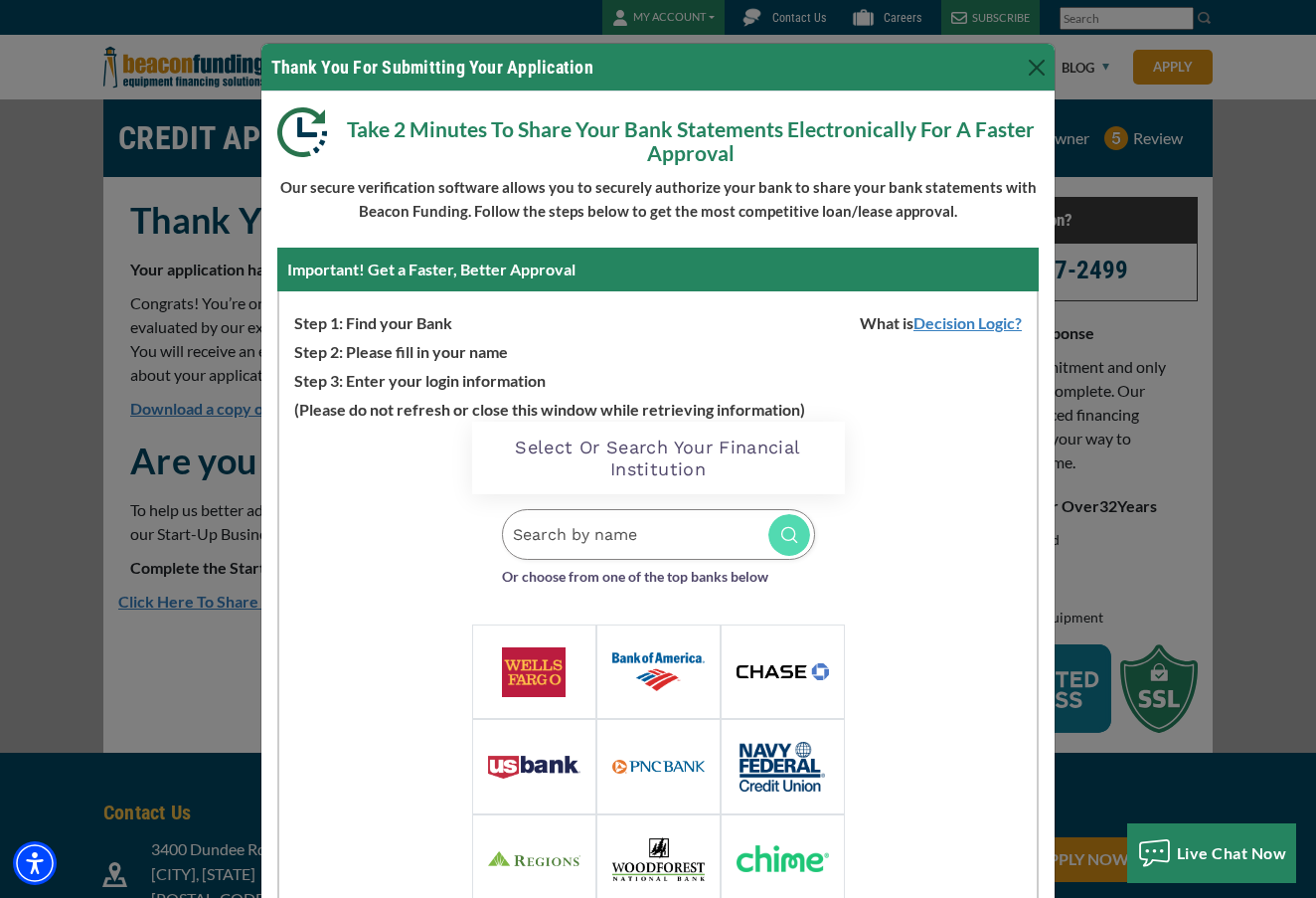 click at bounding box center [658, 534] 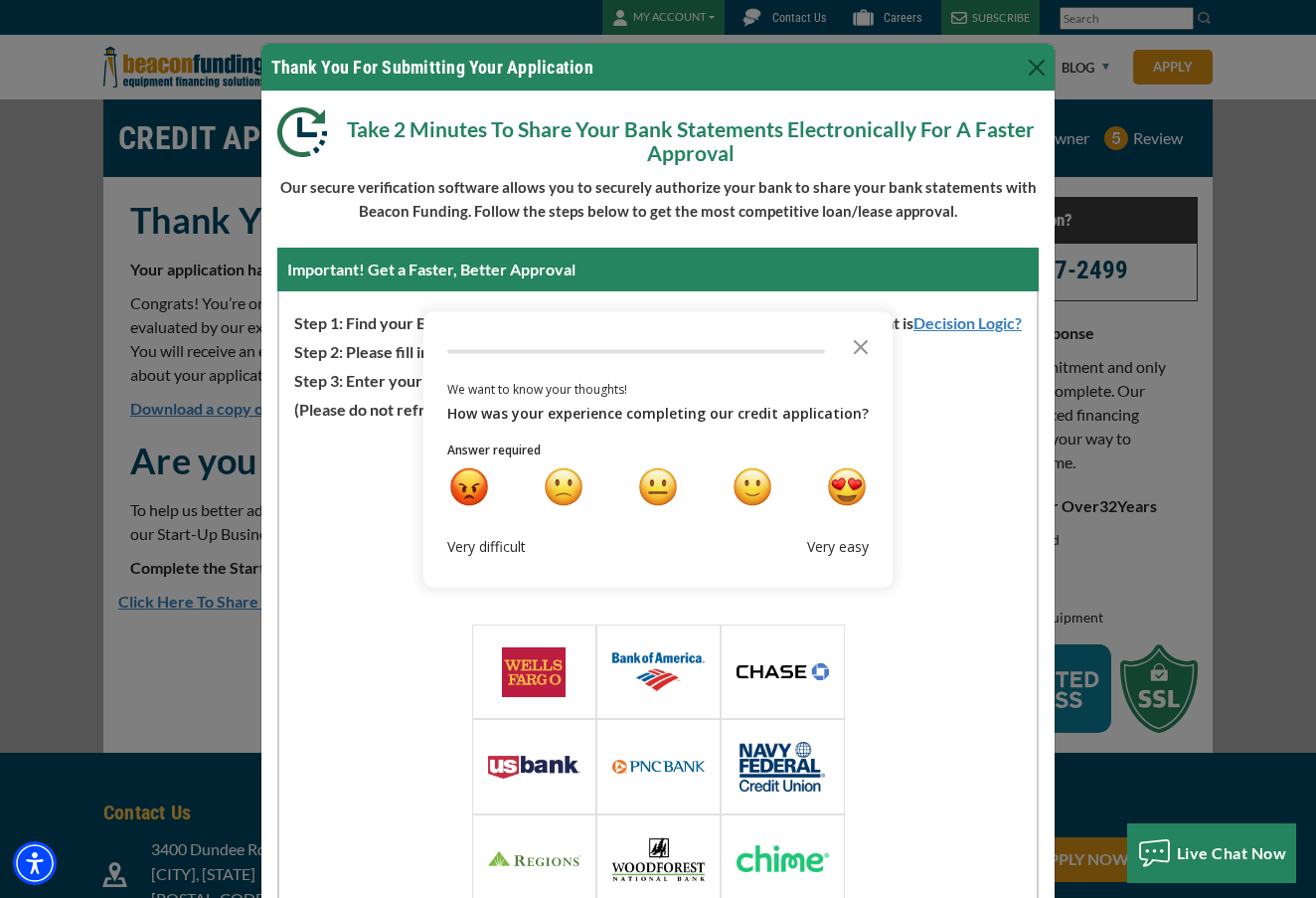 type on "truis" 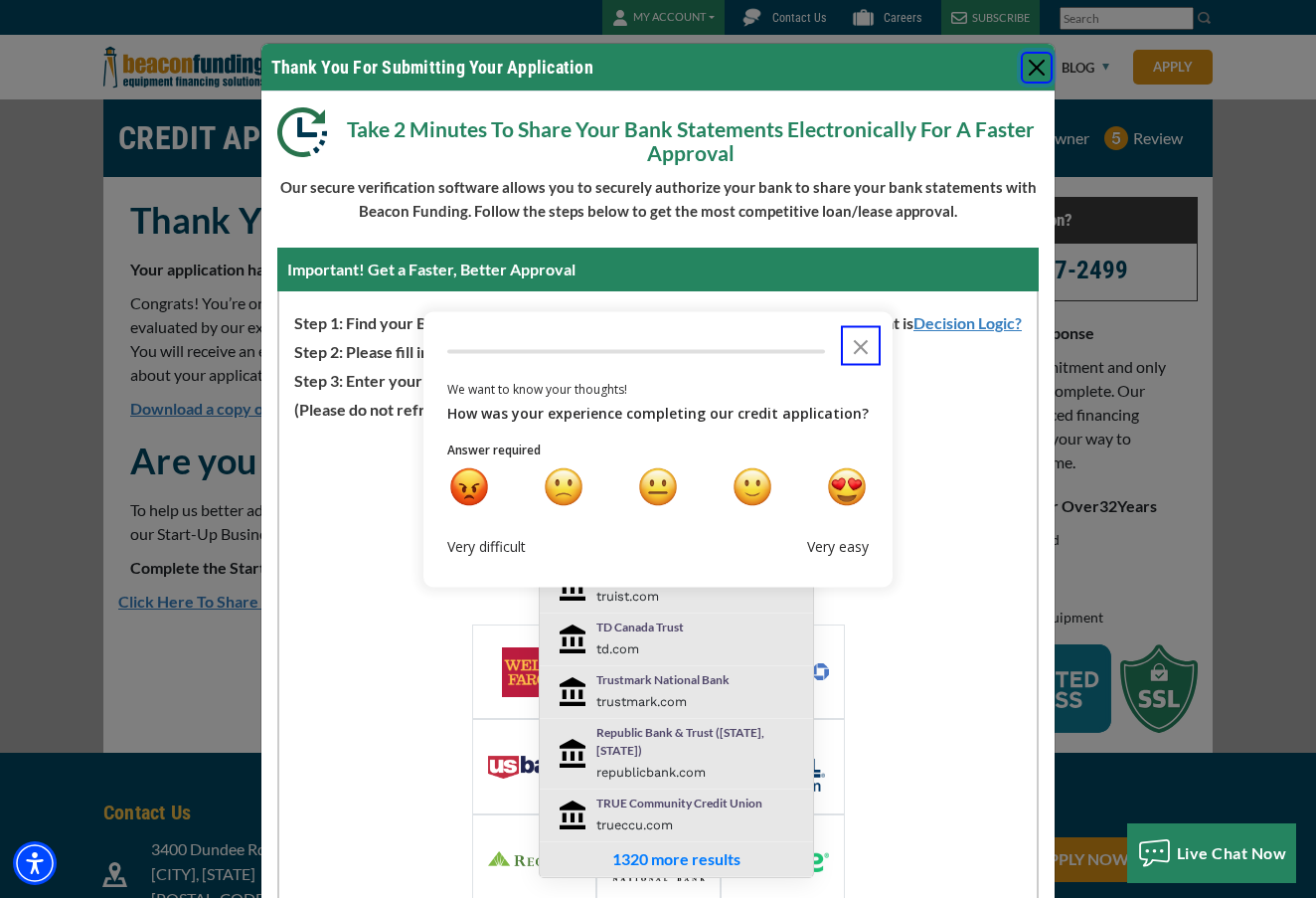 type 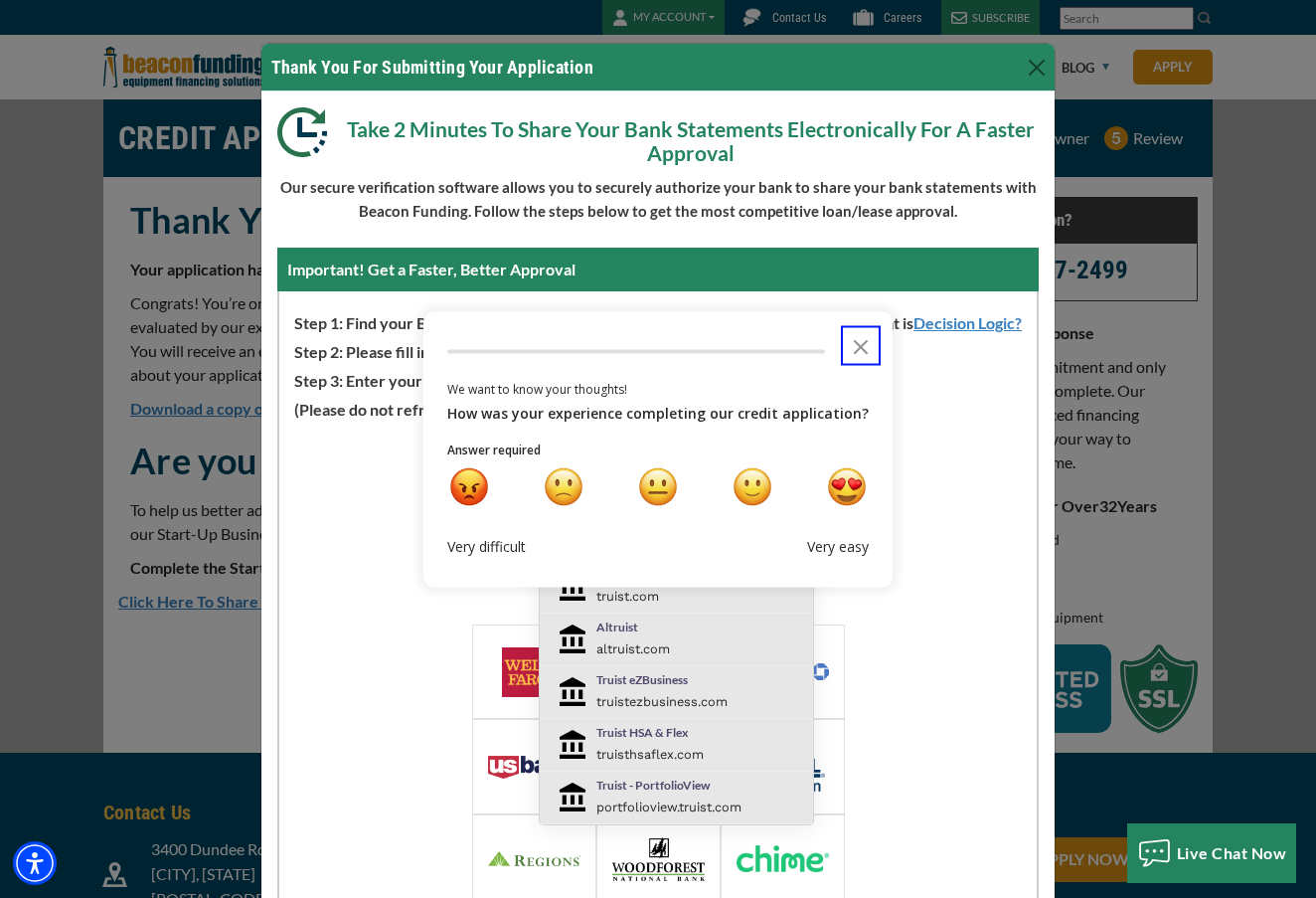 click on "What is  Decision Logic?" at bounding box center (940, 320) 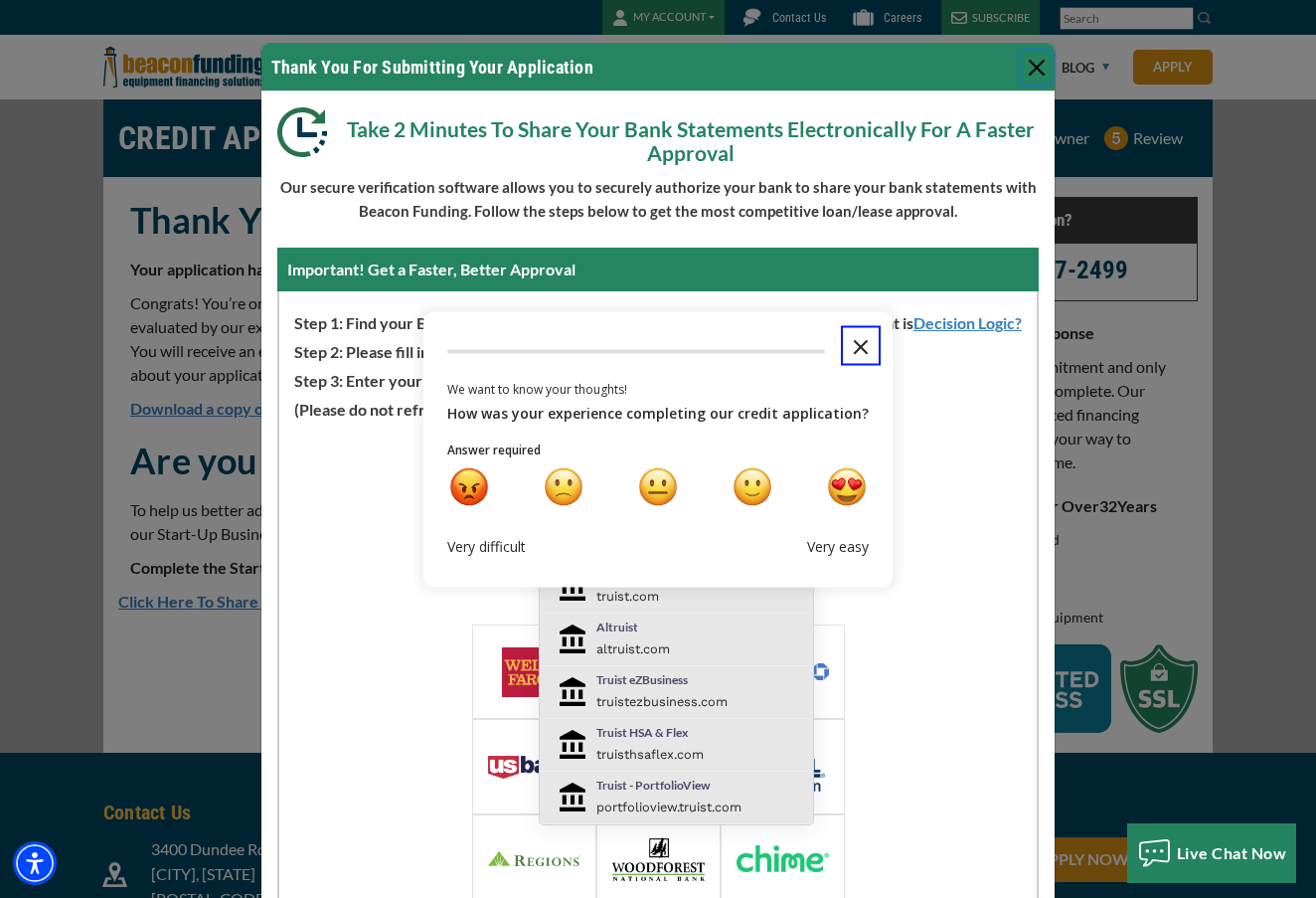 click 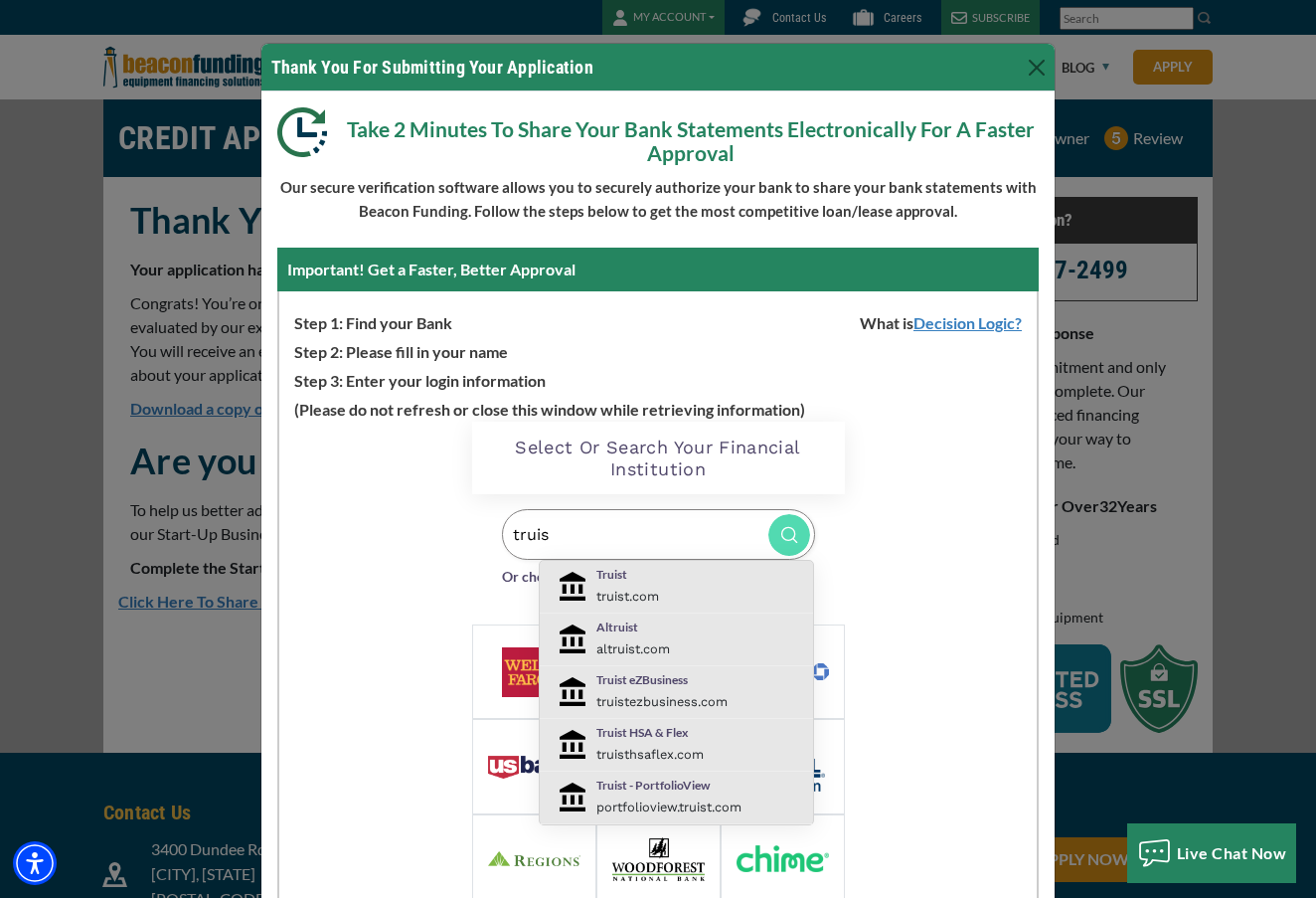click on "truist.com" at bounding box center [627, 596] 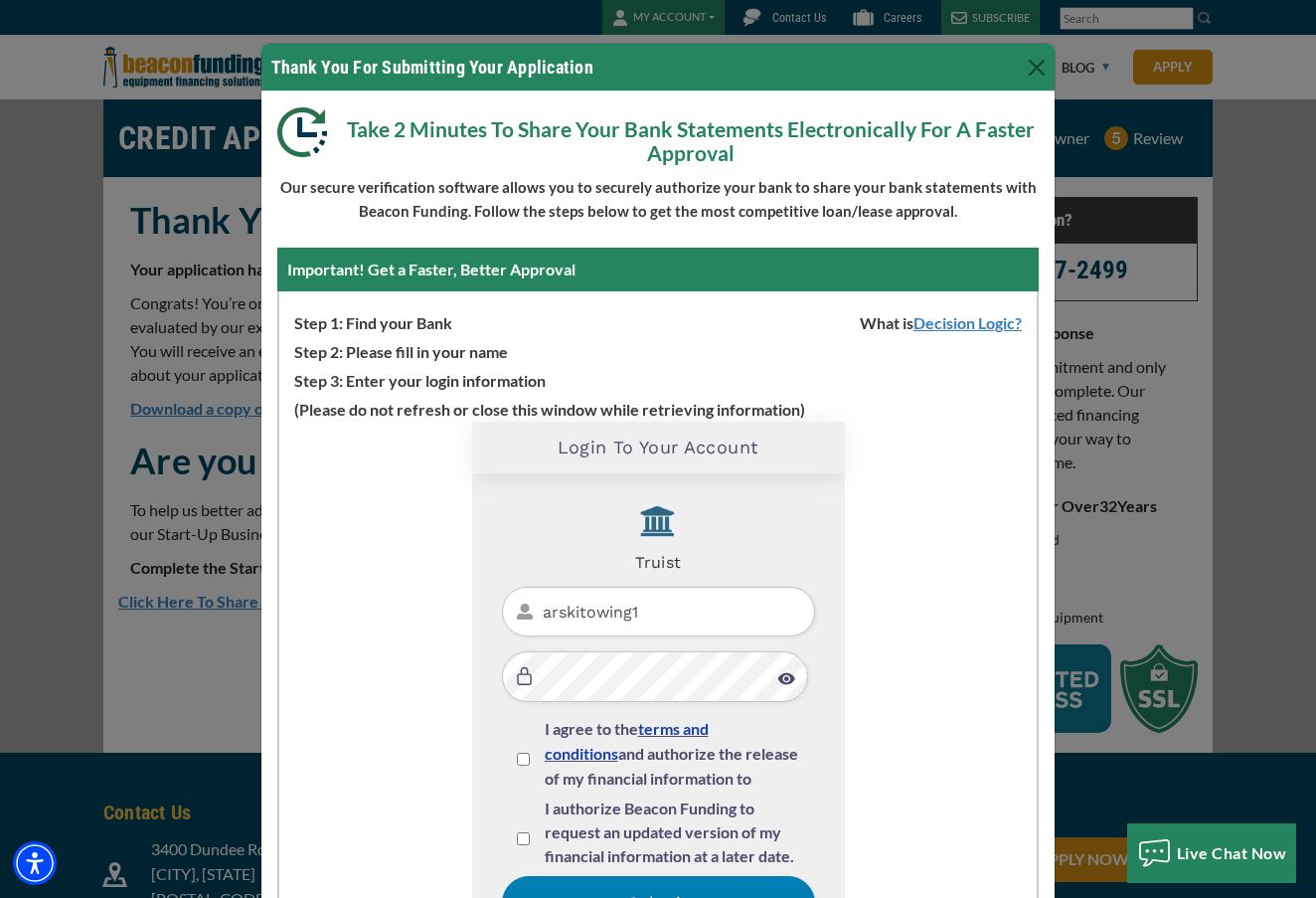 type on "arskitowing1" 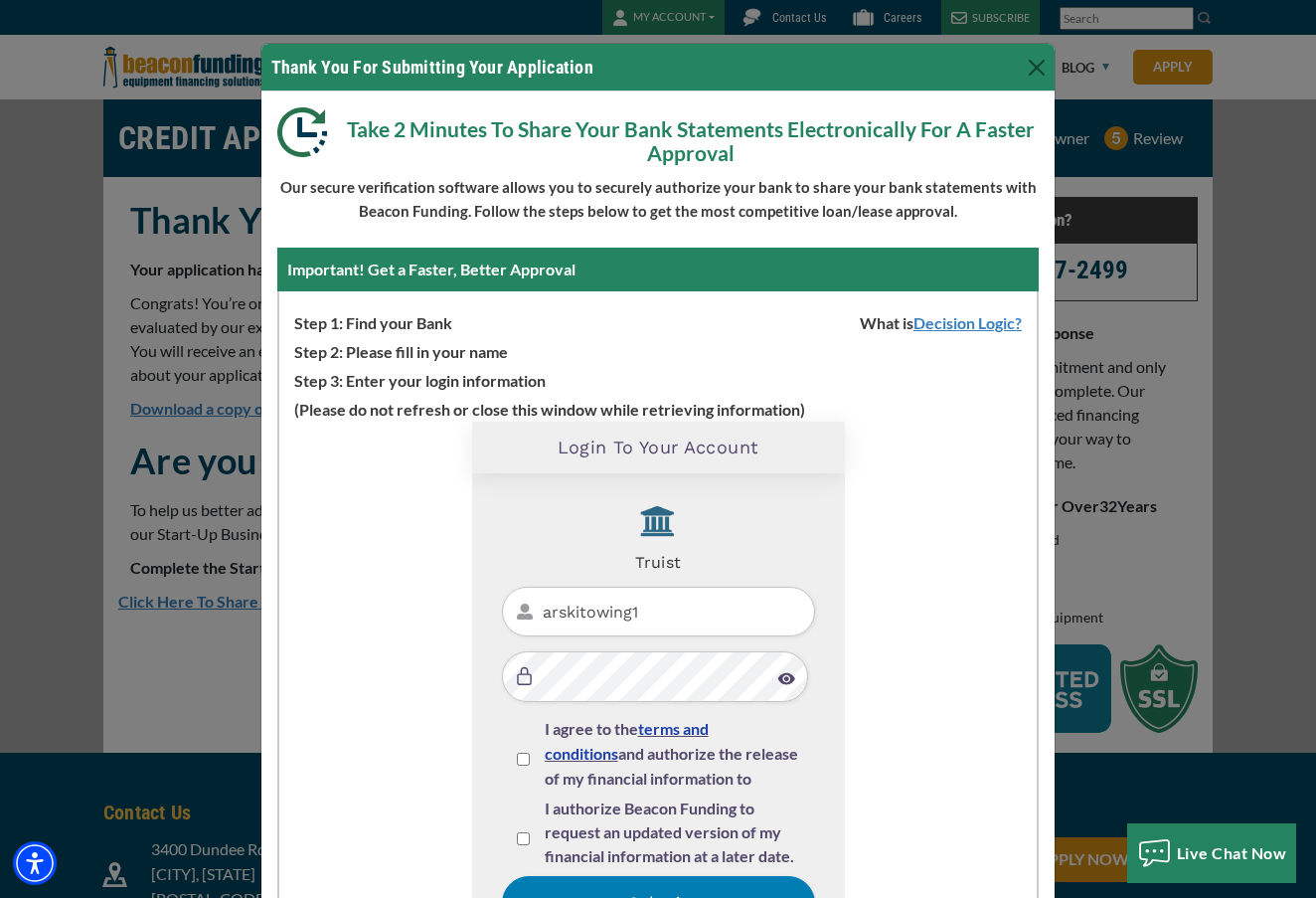 click on "I agree to the  terms and conditions  and authorize the release of my financial information to DecisionLogic and Beacon Funding." at bounding box center (523, 759) 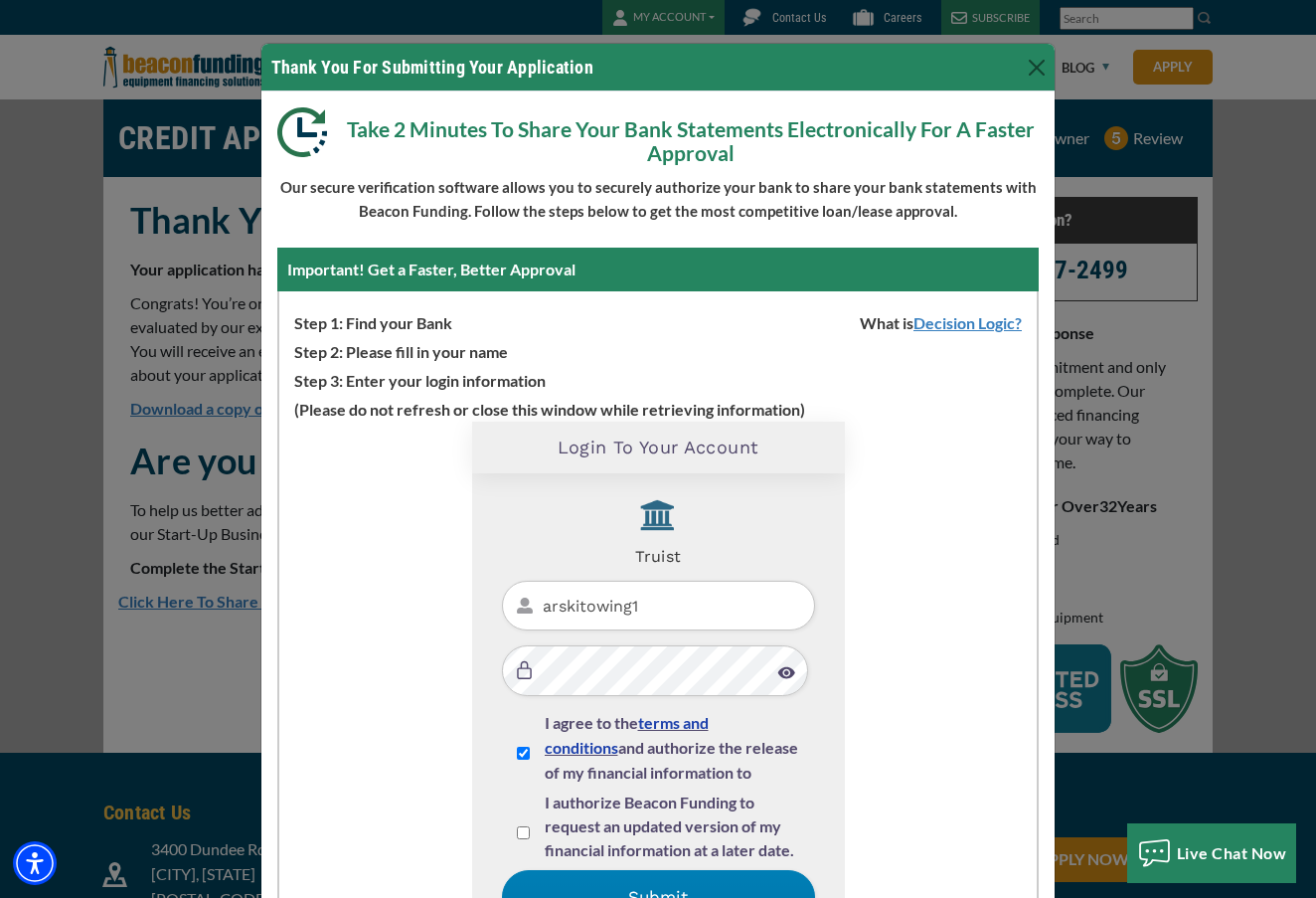 scroll, scrollTop: 5, scrollLeft: 0, axis: vertical 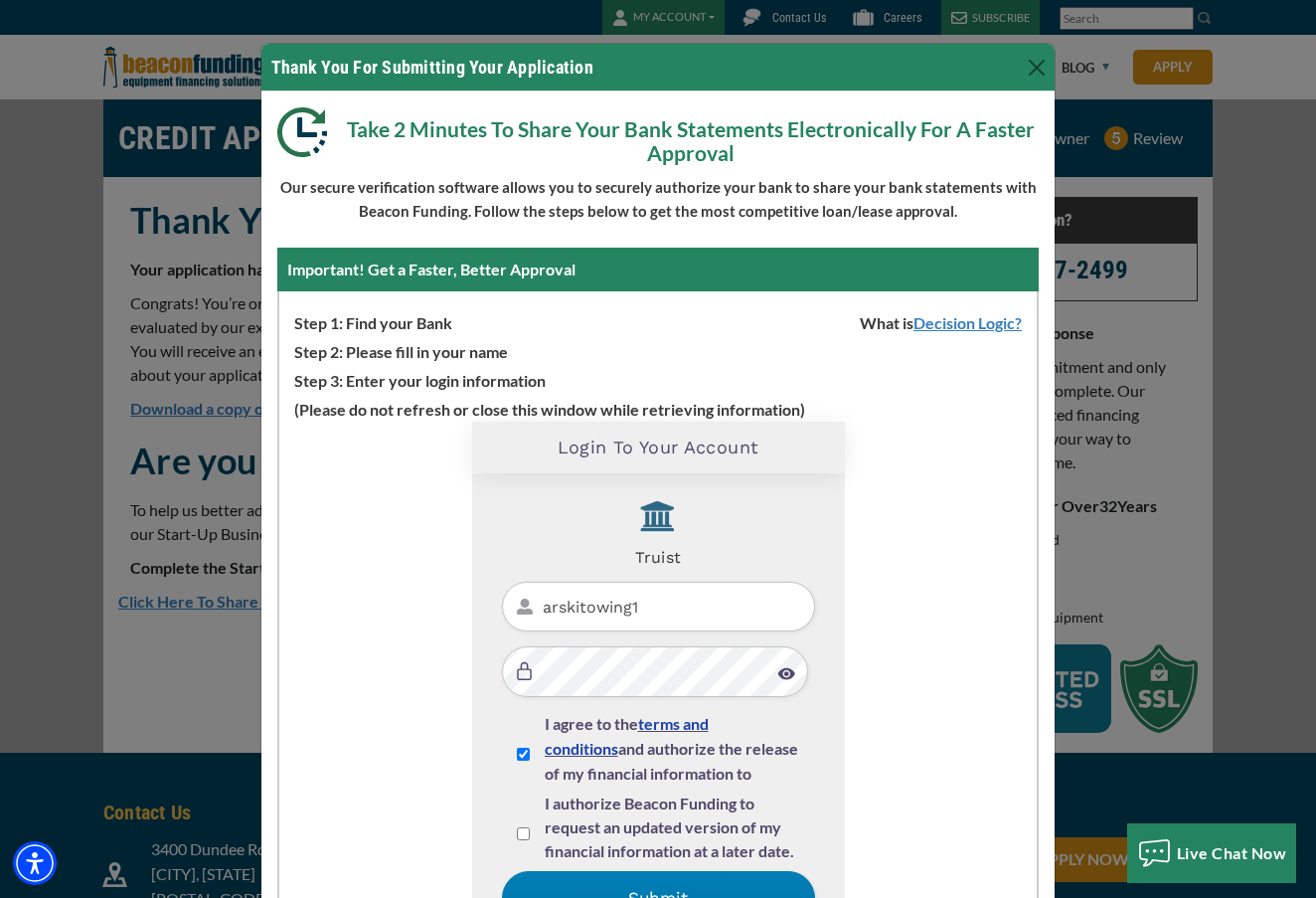 click on "I authorize Beacon Funding to request an updated version of my financial information at a later date." at bounding box center [658, 831] 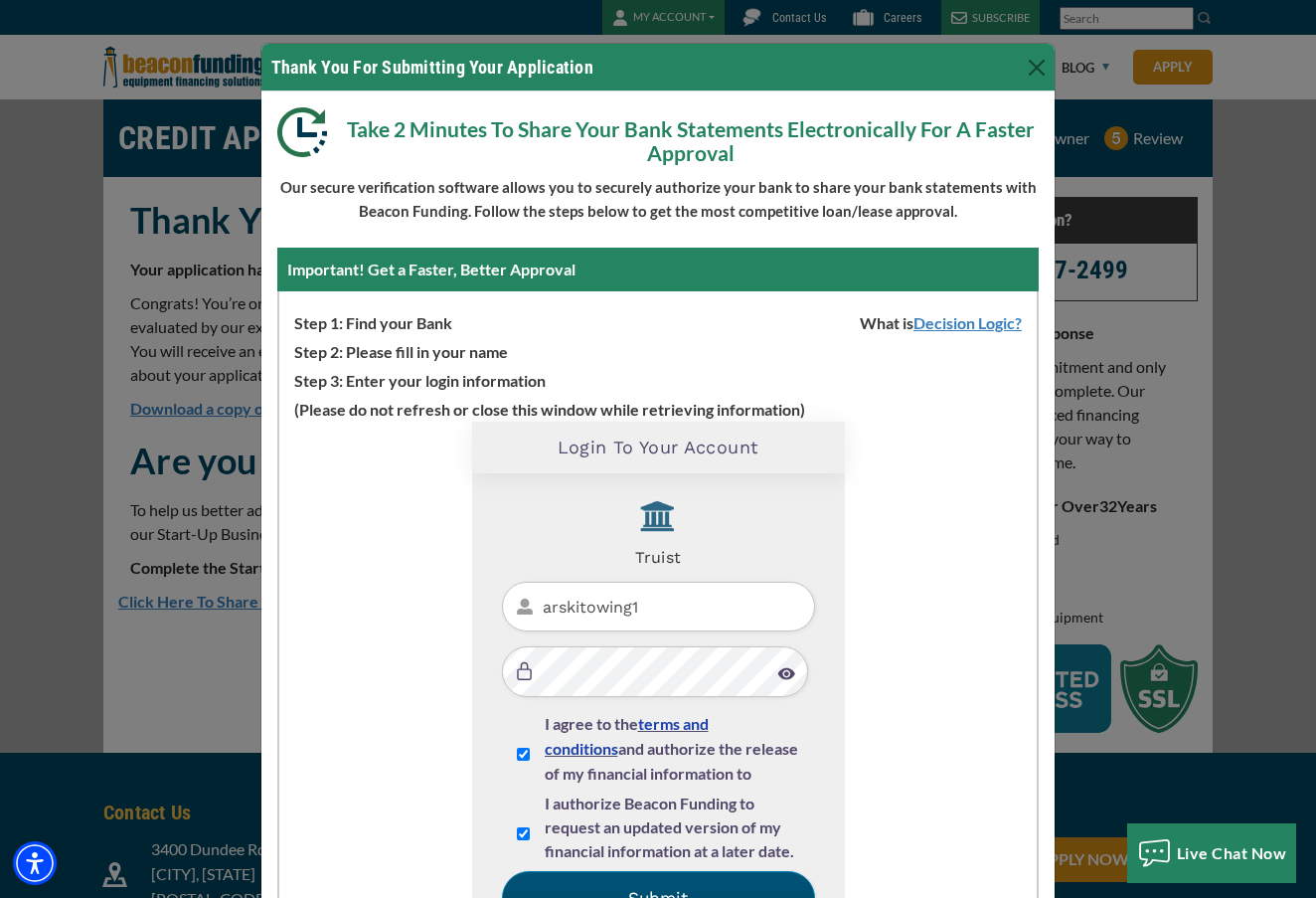 scroll, scrollTop: 24, scrollLeft: 0, axis: vertical 